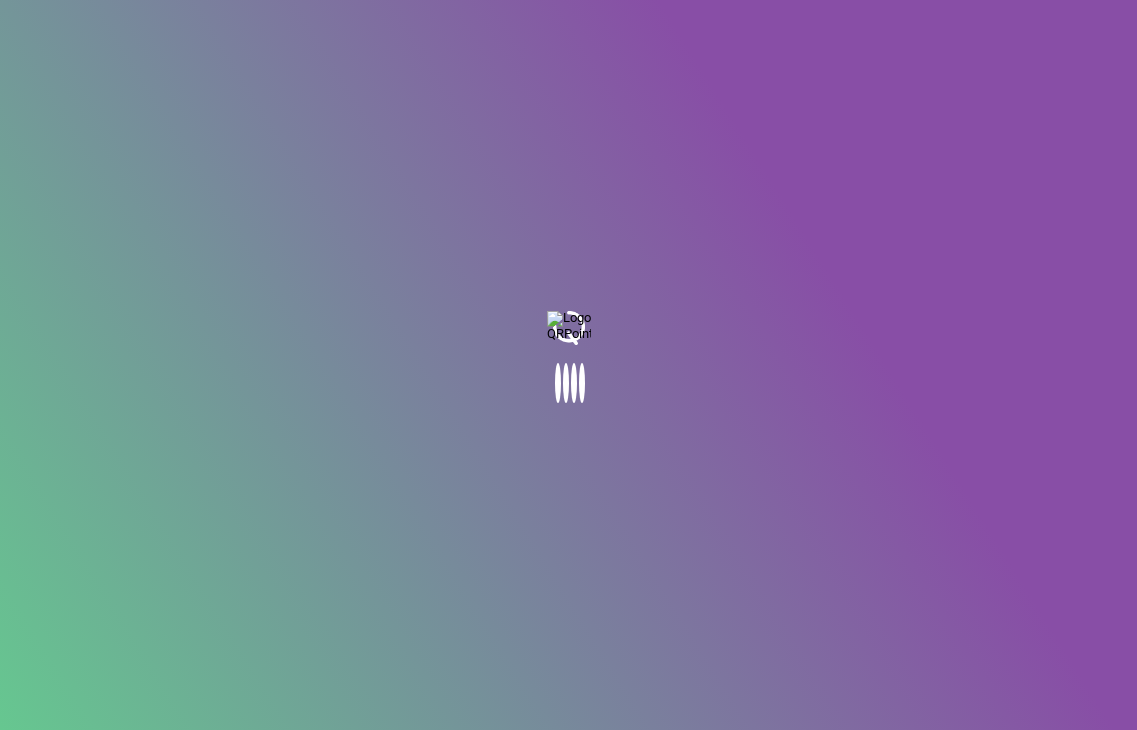 scroll, scrollTop: 0, scrollLeft: 0, axis: both 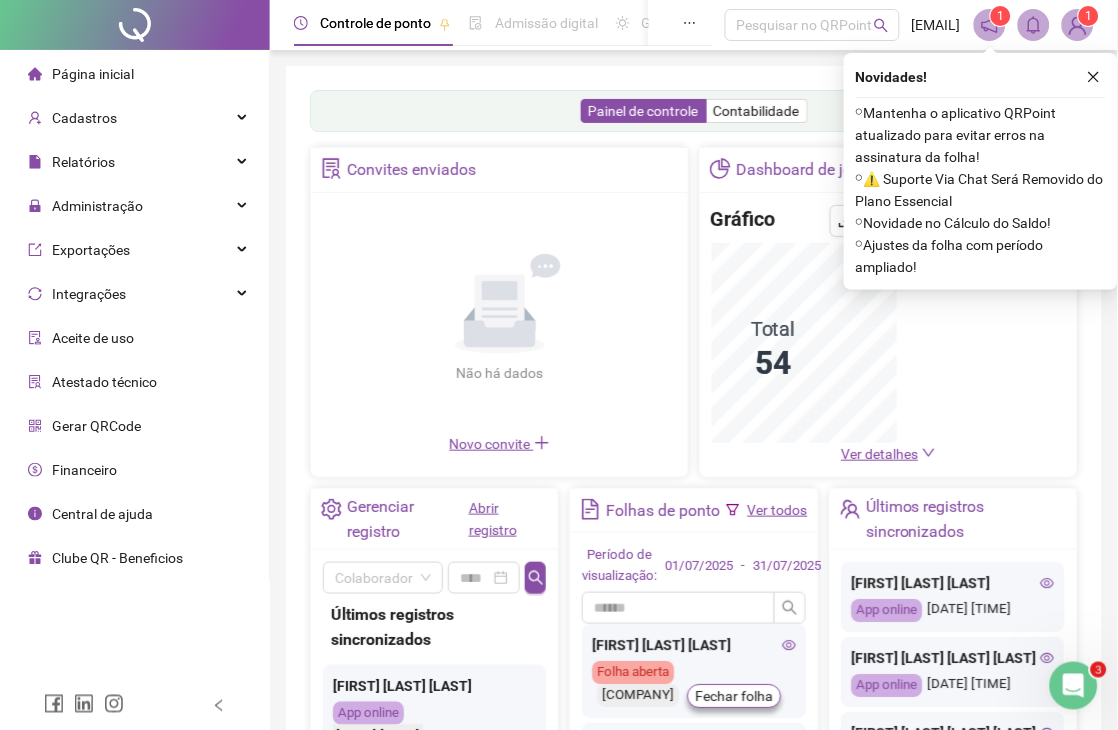 drag, startPoint x: 1097, startPoint y: 71, endPoint x: 1086, endPoint y: 83, distance: 16.27882 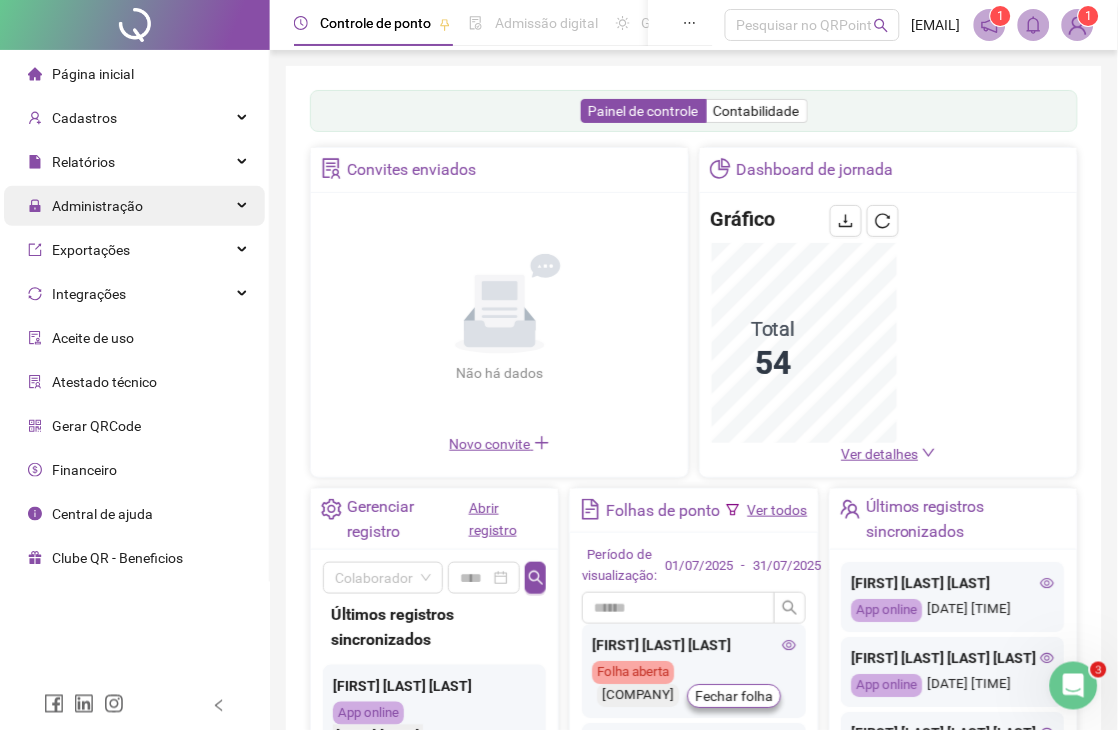 click on "Administração" at bounding box center (134, 206) 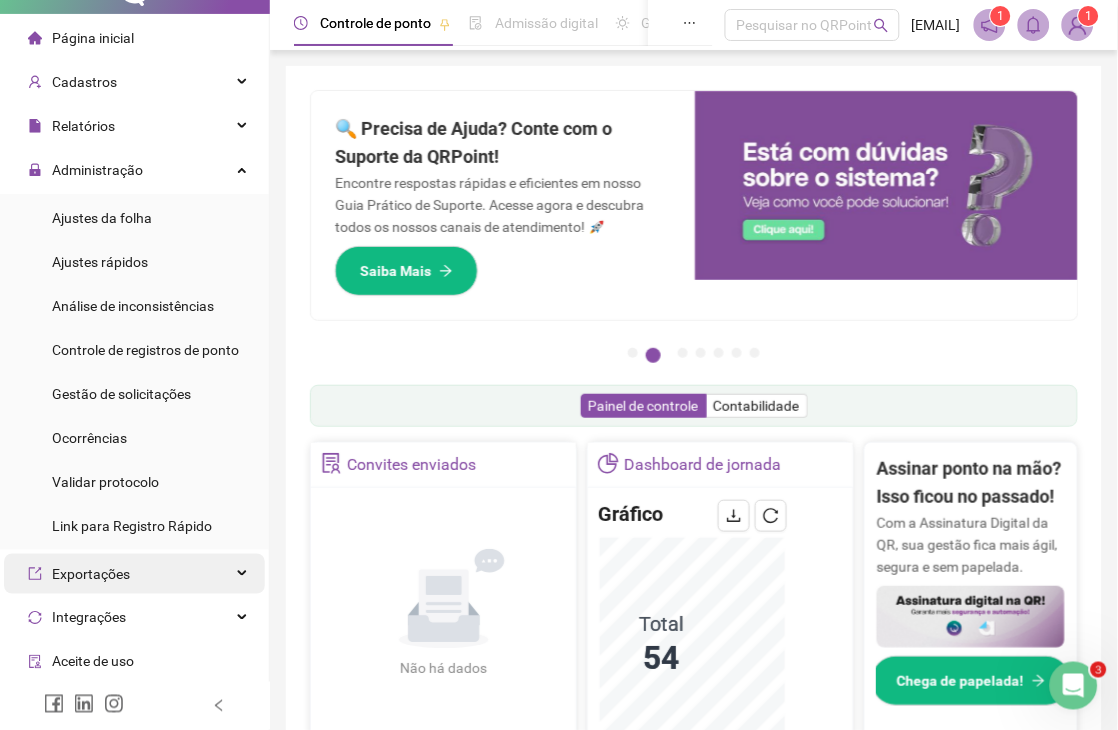 scroll, scrollTop: 0, scrollLeft: 0, axis: both 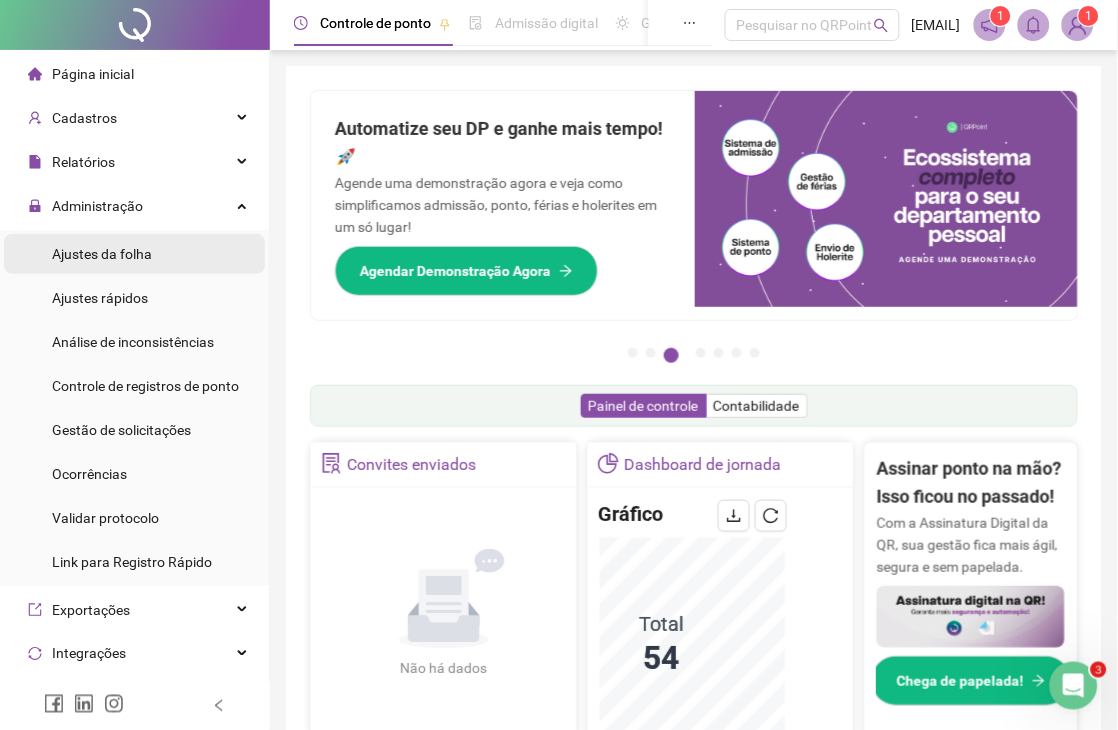 click on "Ajustes da folha" at bounding box center (102, 254) 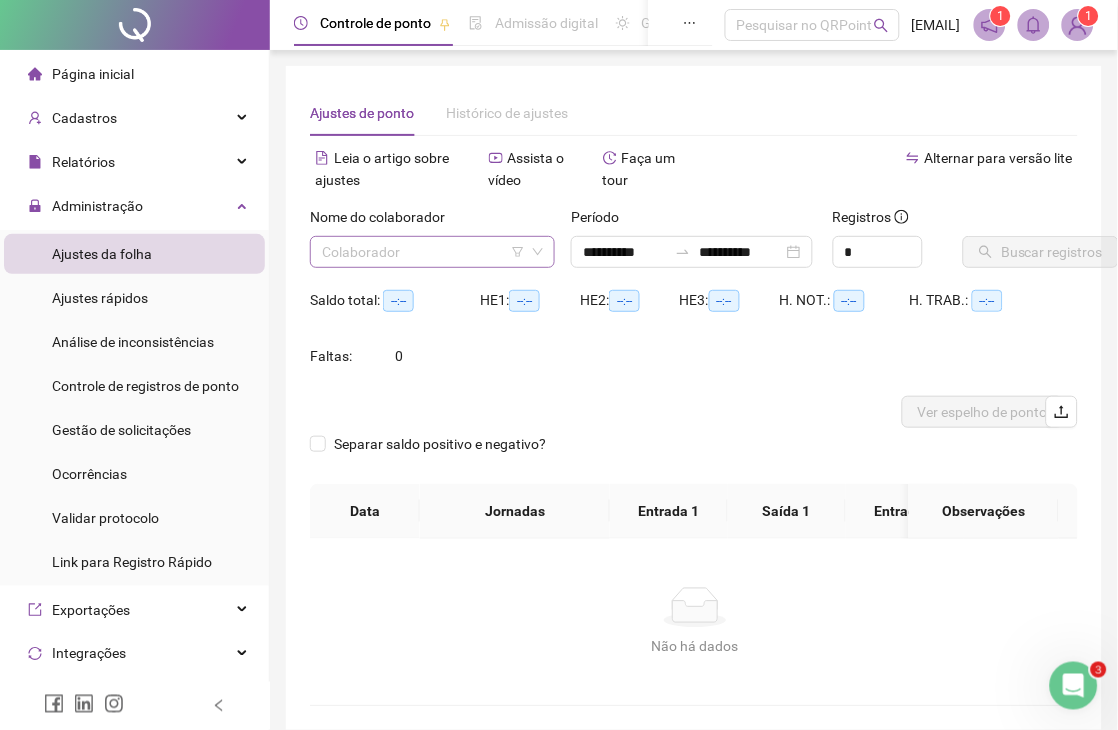 click on "Colaborador" at bounding box center (432, 252) 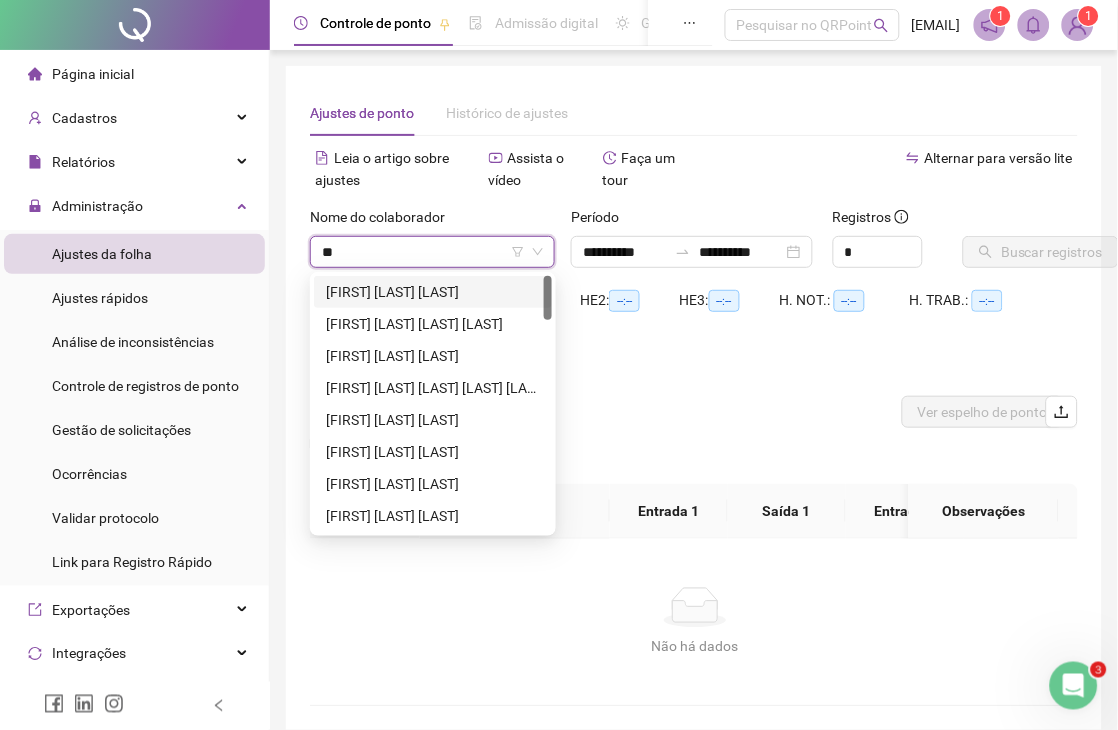 type on "***" 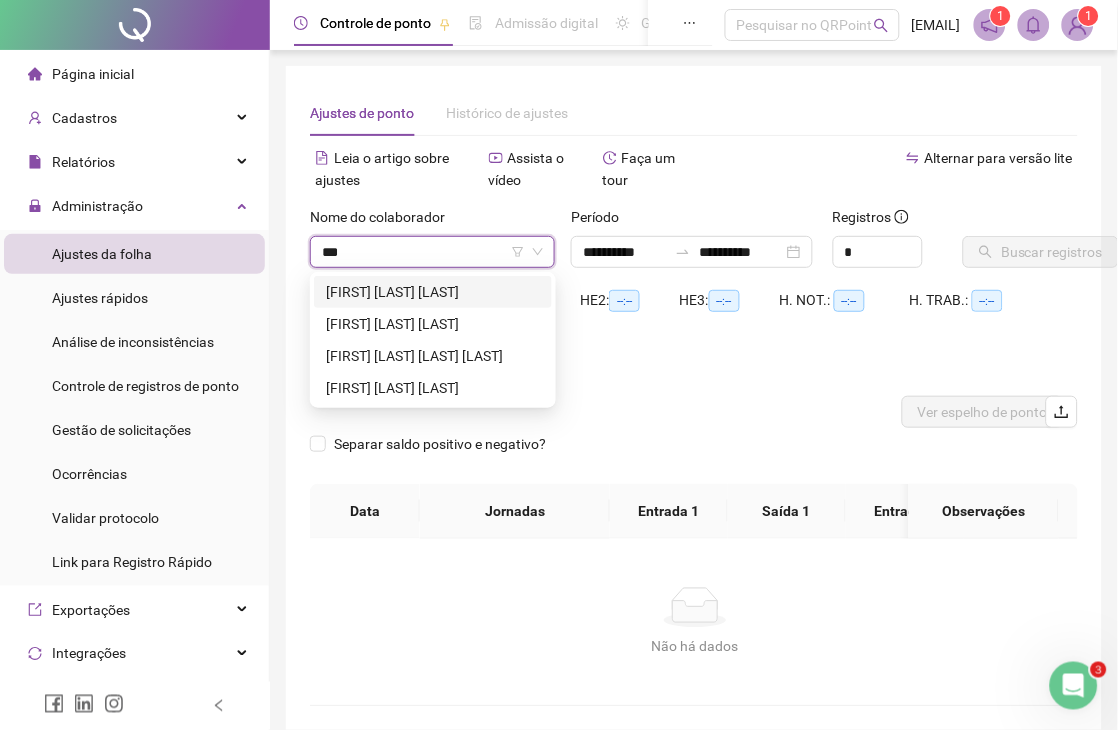 click on "[FIRST] [LAST] [LAST]" at bounding box center (433, 292) 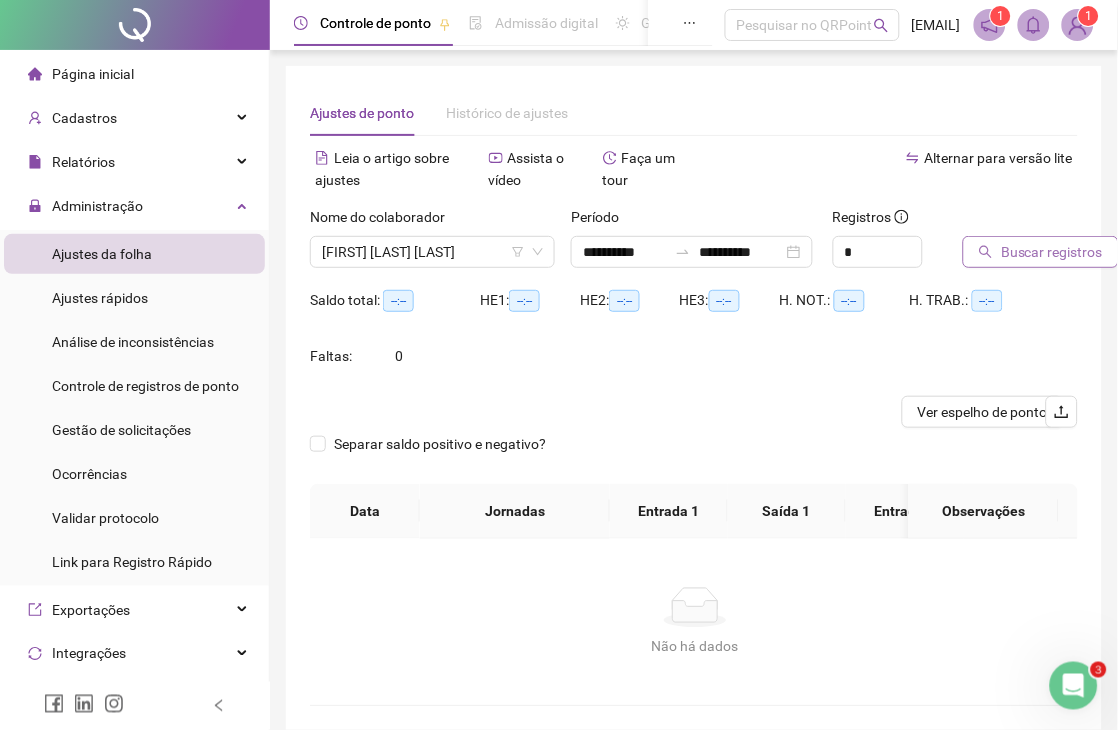 click on "Buscar registros" at bounding box center [1052, 252] 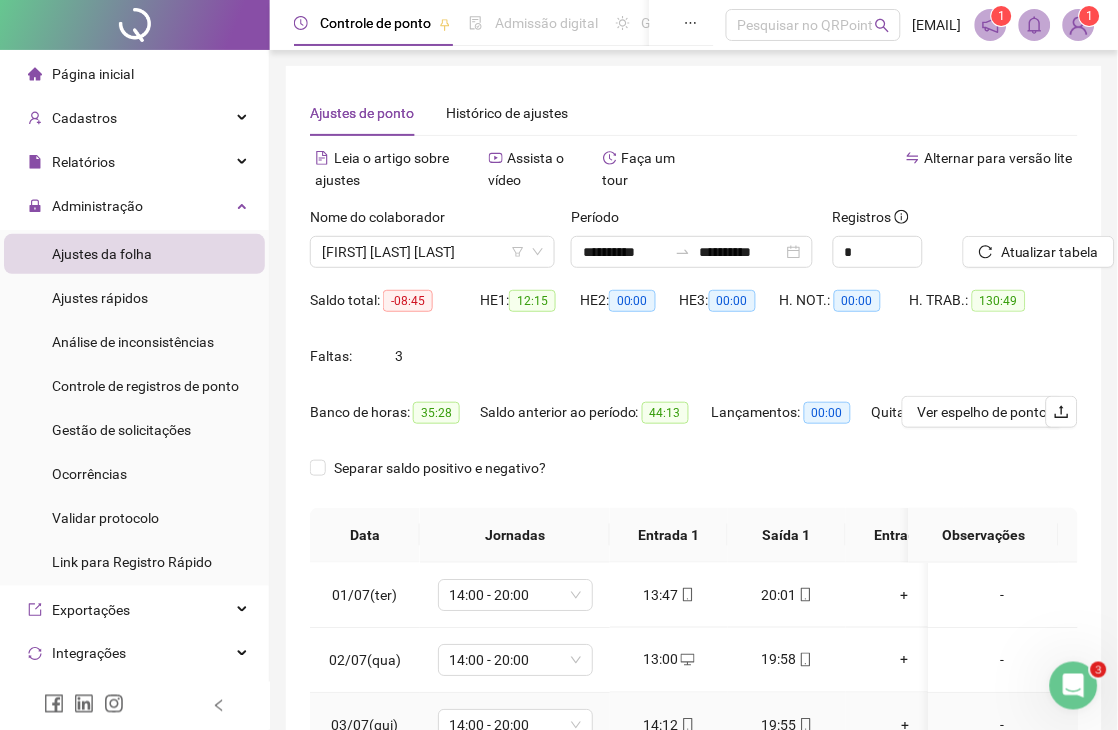 scroll, scrollTop: 333, scrollLeft: 0, axis: vertical 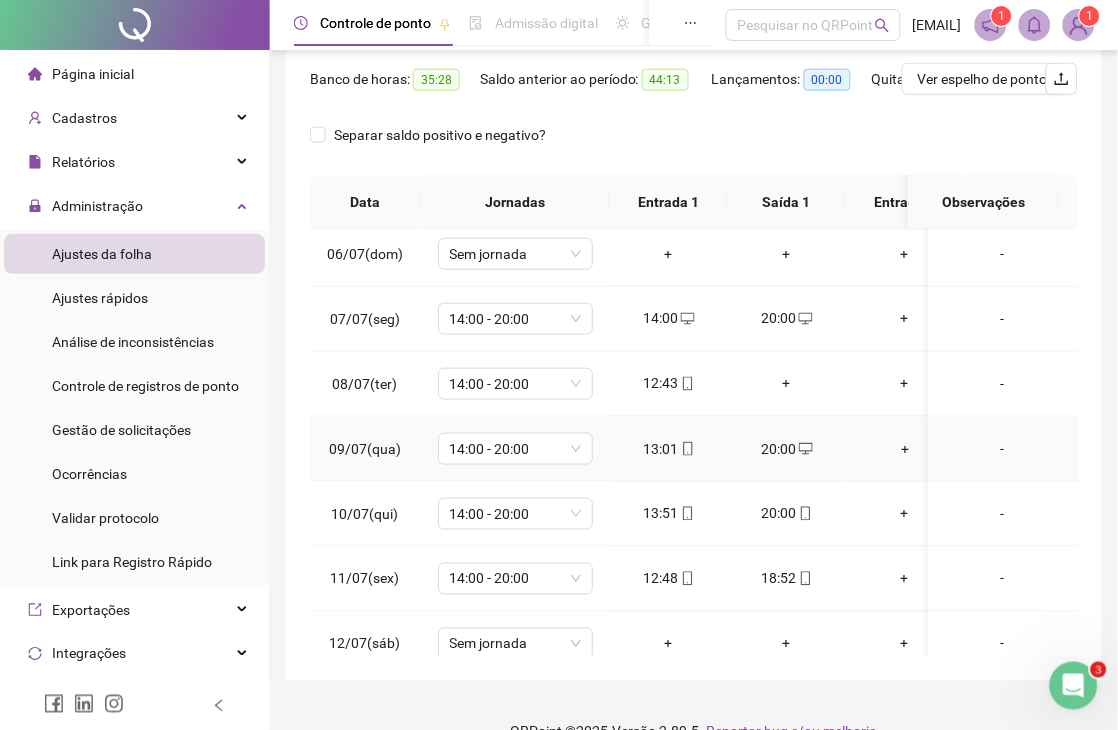click on "20:00" at bounding box center (787, 449) 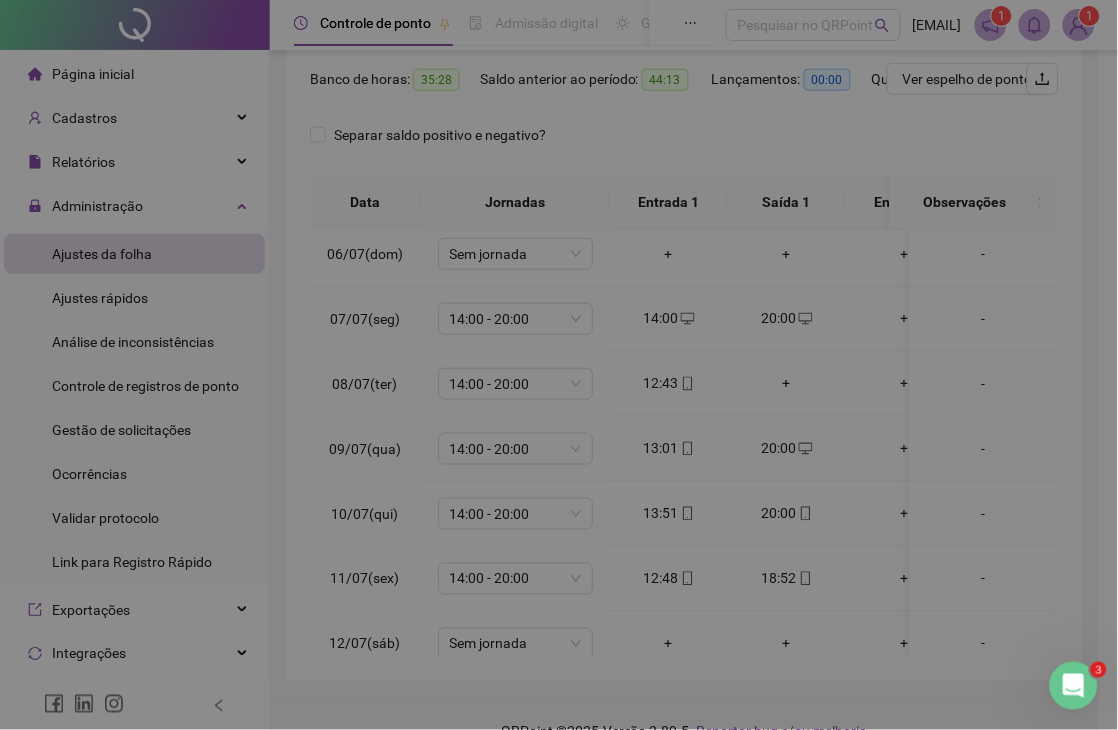 type on "**********" 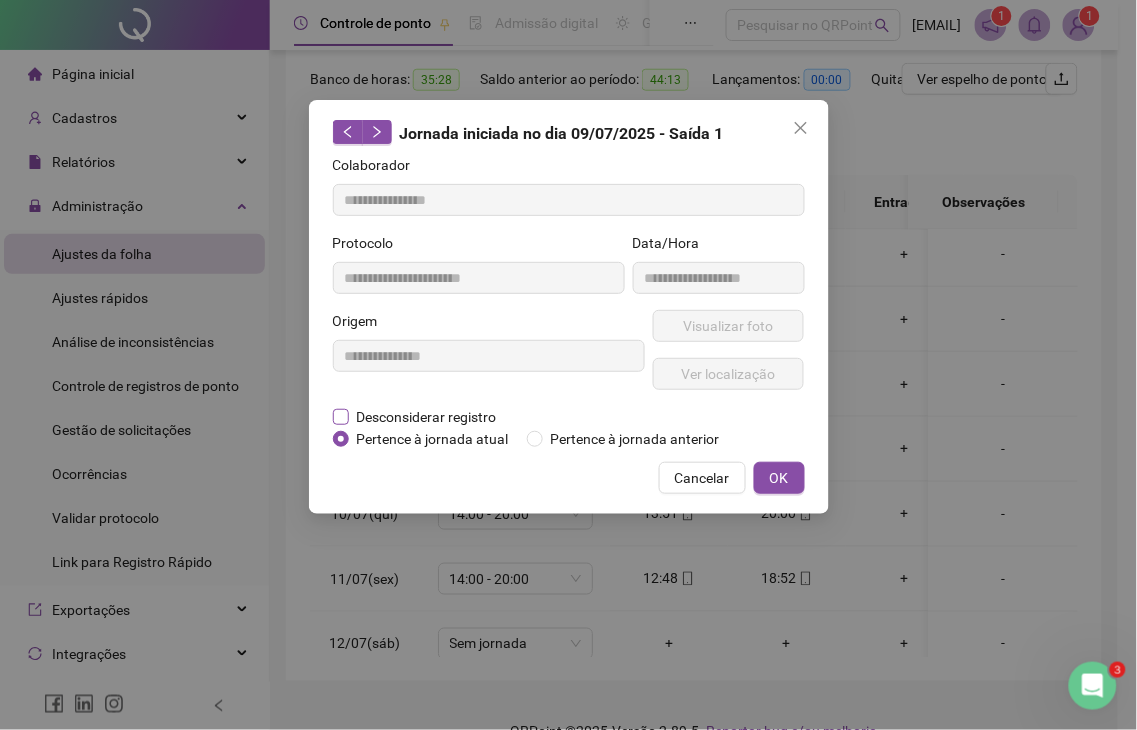 click on "Desconsiderar registro" at bounding box center (427, 417) 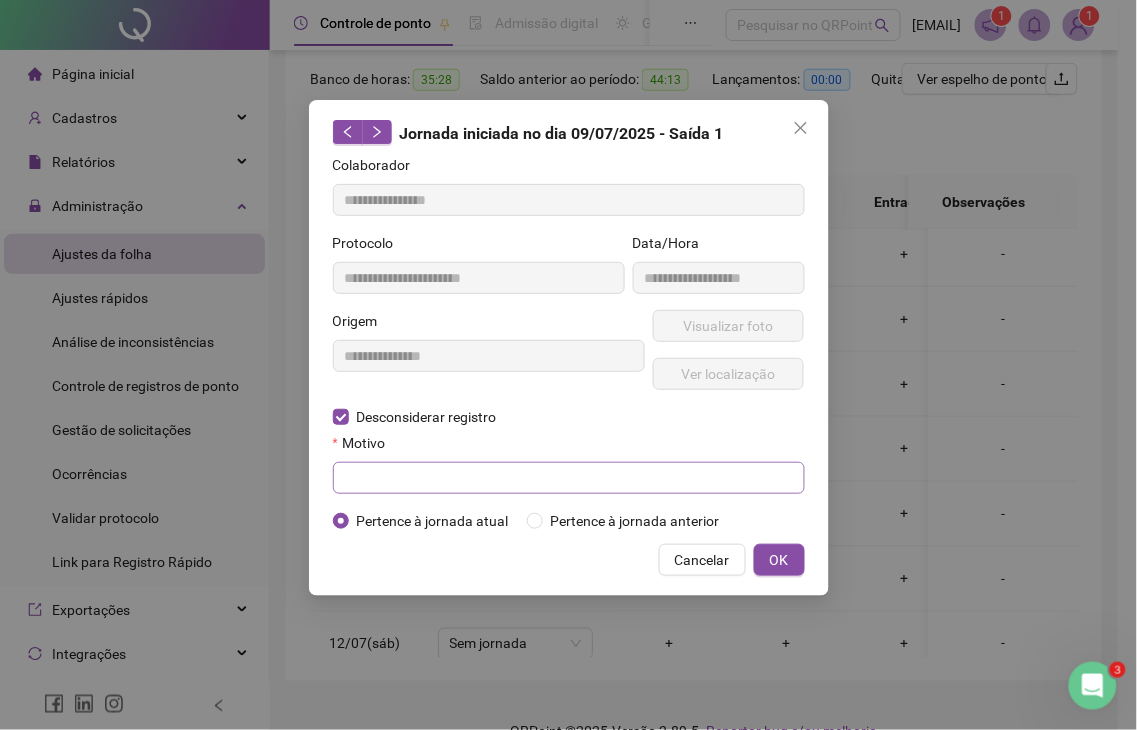 drag, startPoint x: 454, startPoint y: 461, endPoint x: 454, endPoint y: 484, distance: 23 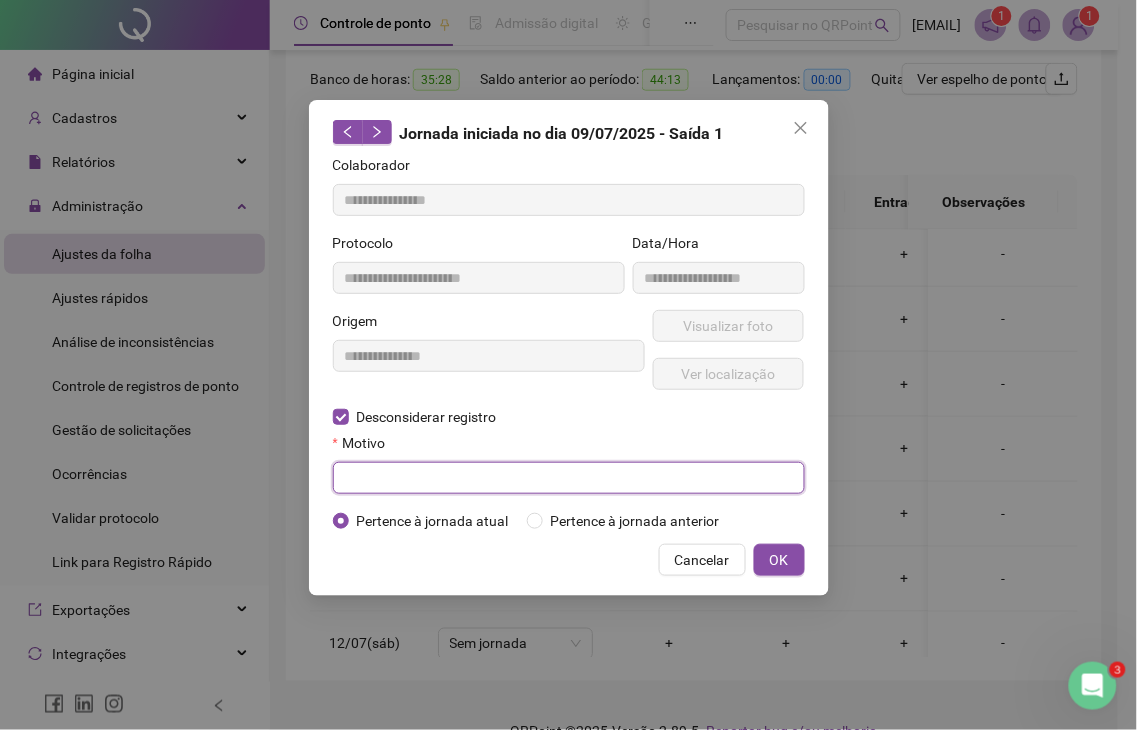 click at bounding box center [569, 478] 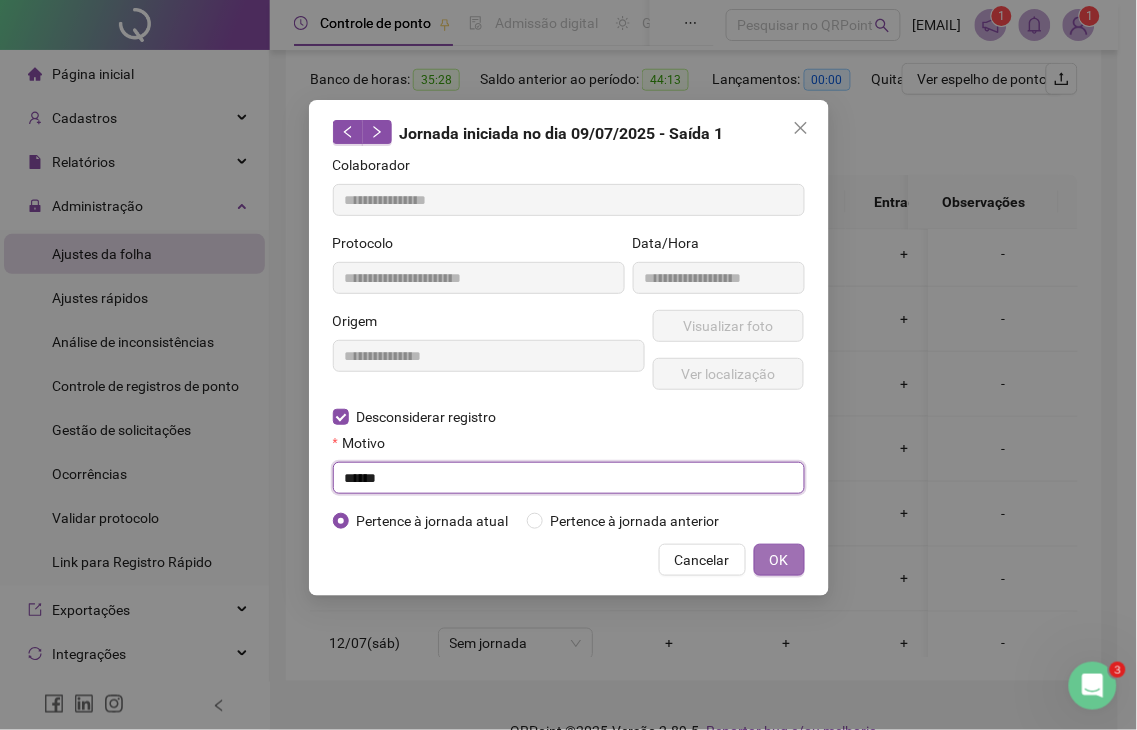 type on "******" 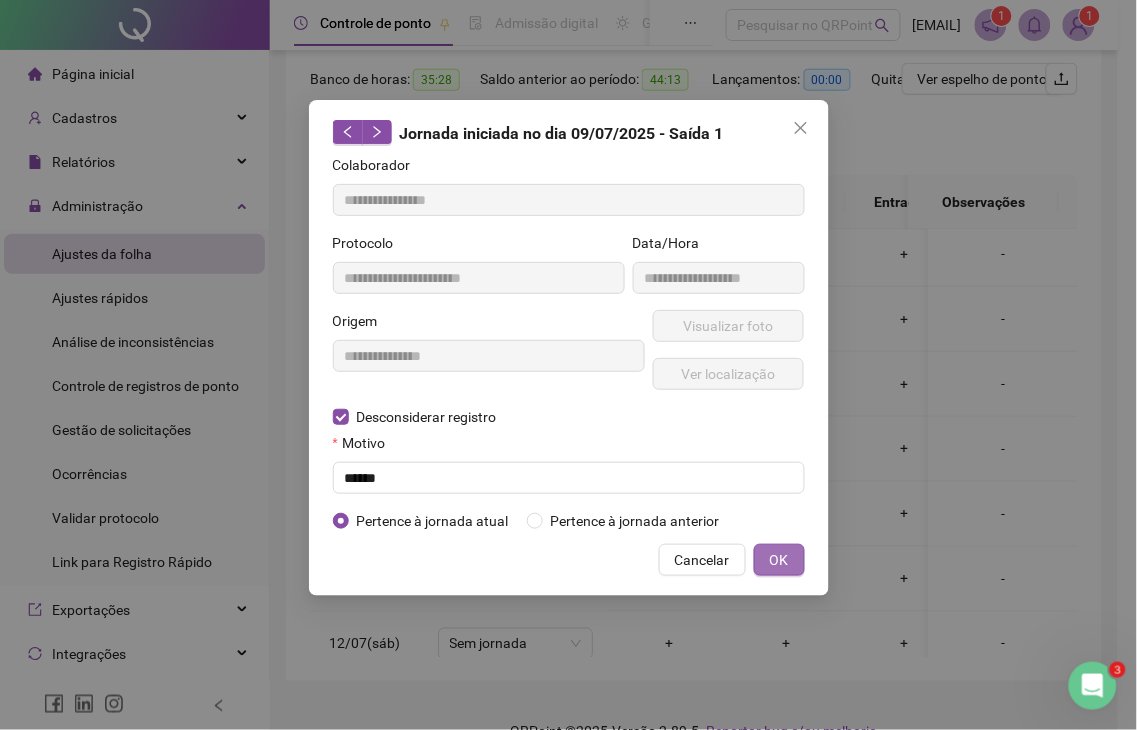 click on "OK" at bounding box center (779, 560) 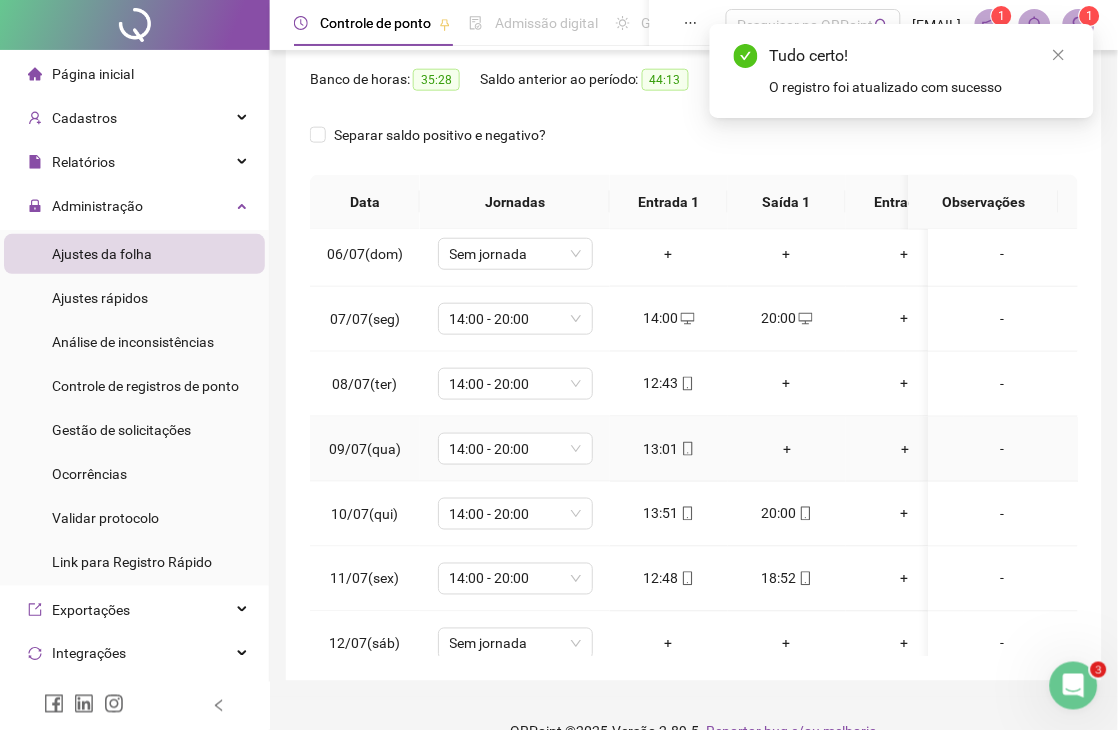 click on "+" at bounding box center [787, 449] 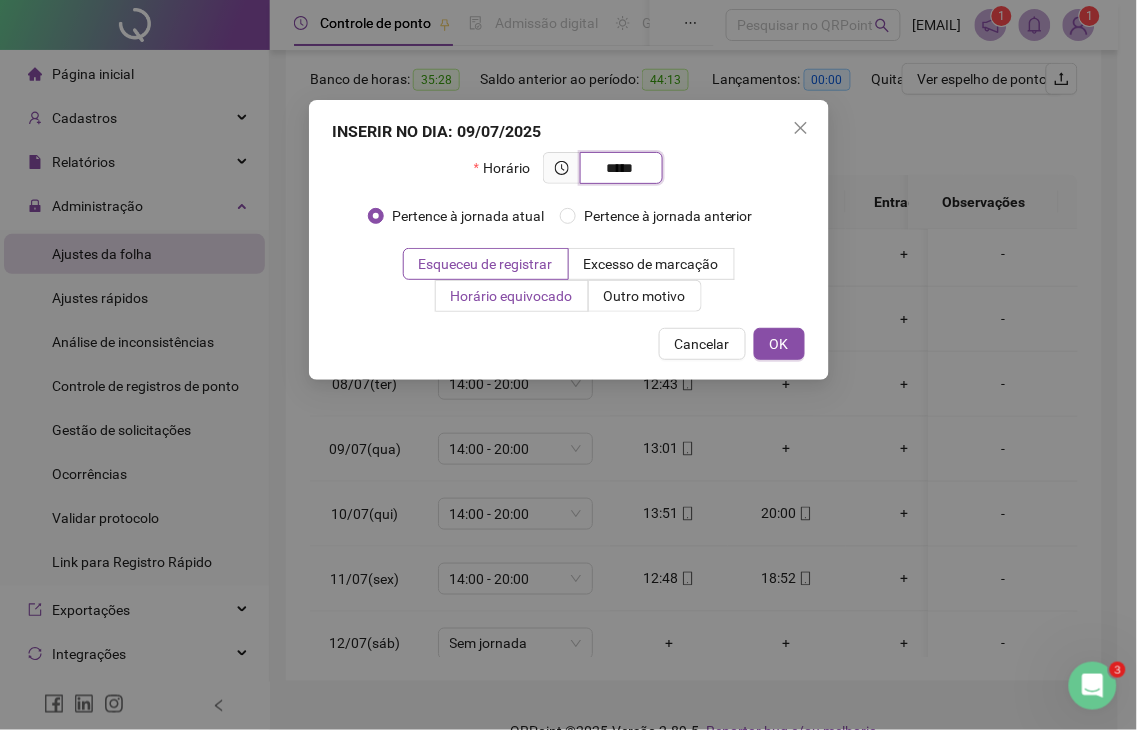 type on "*****" 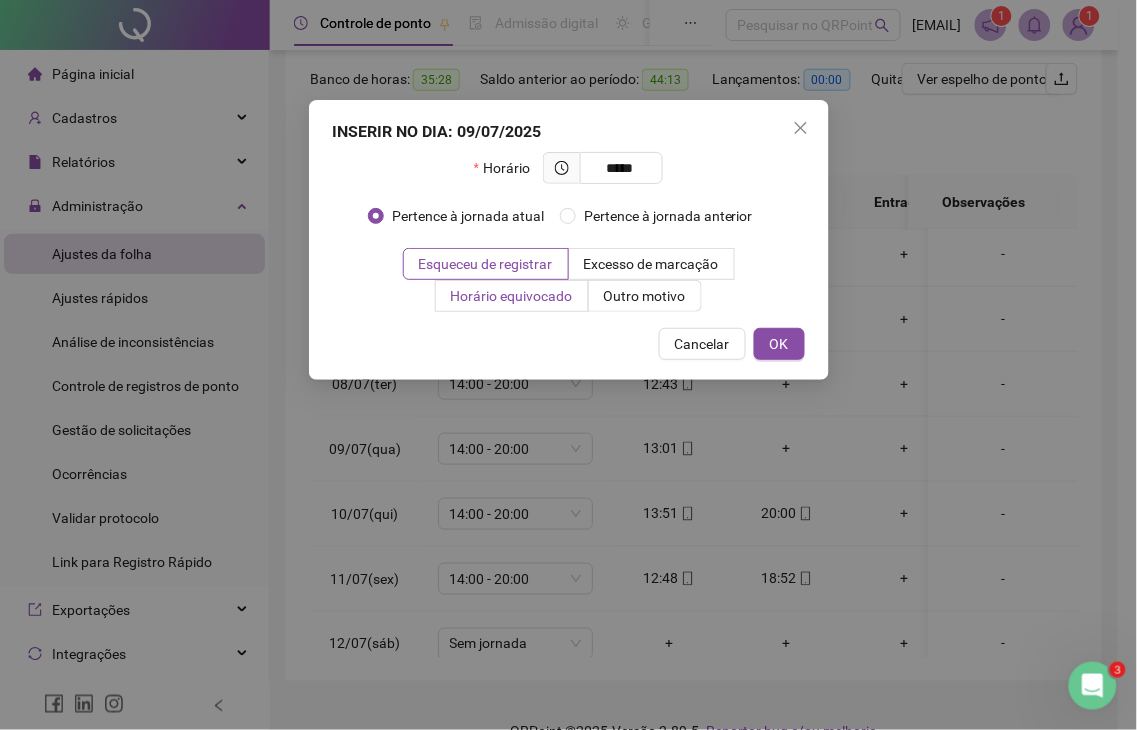 click on "Horário equivocado" at bounding box center [512, 296] 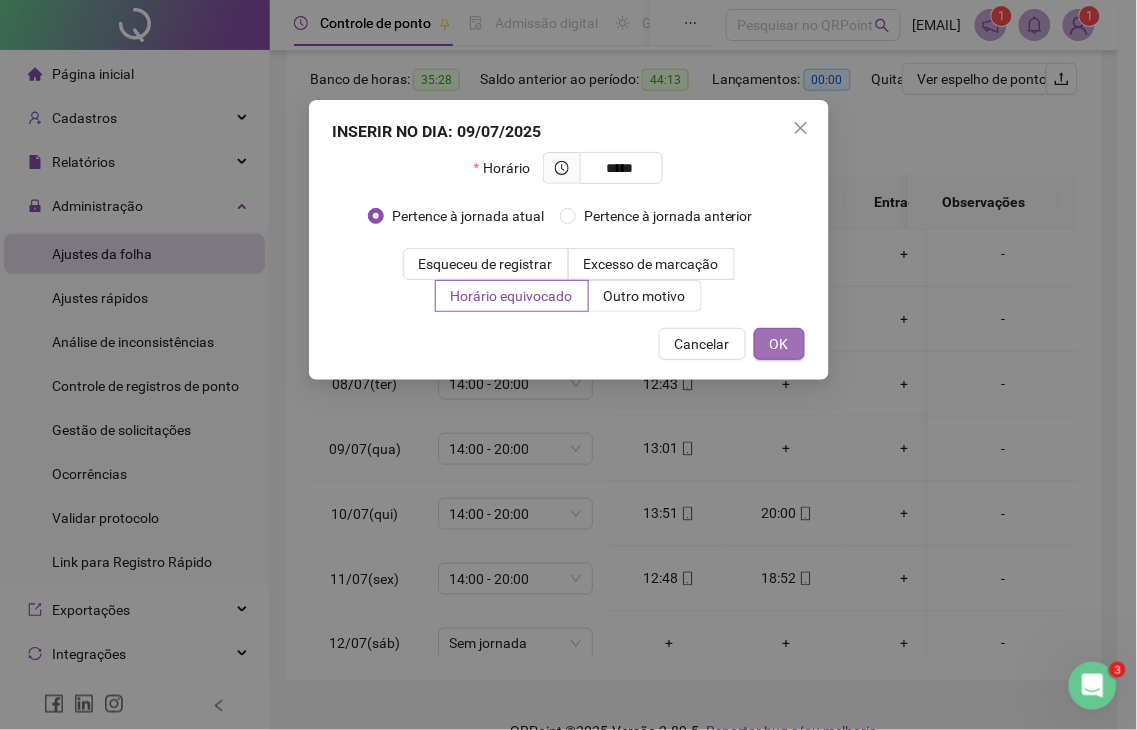 click on "OK" at bounding box center [779, 344] 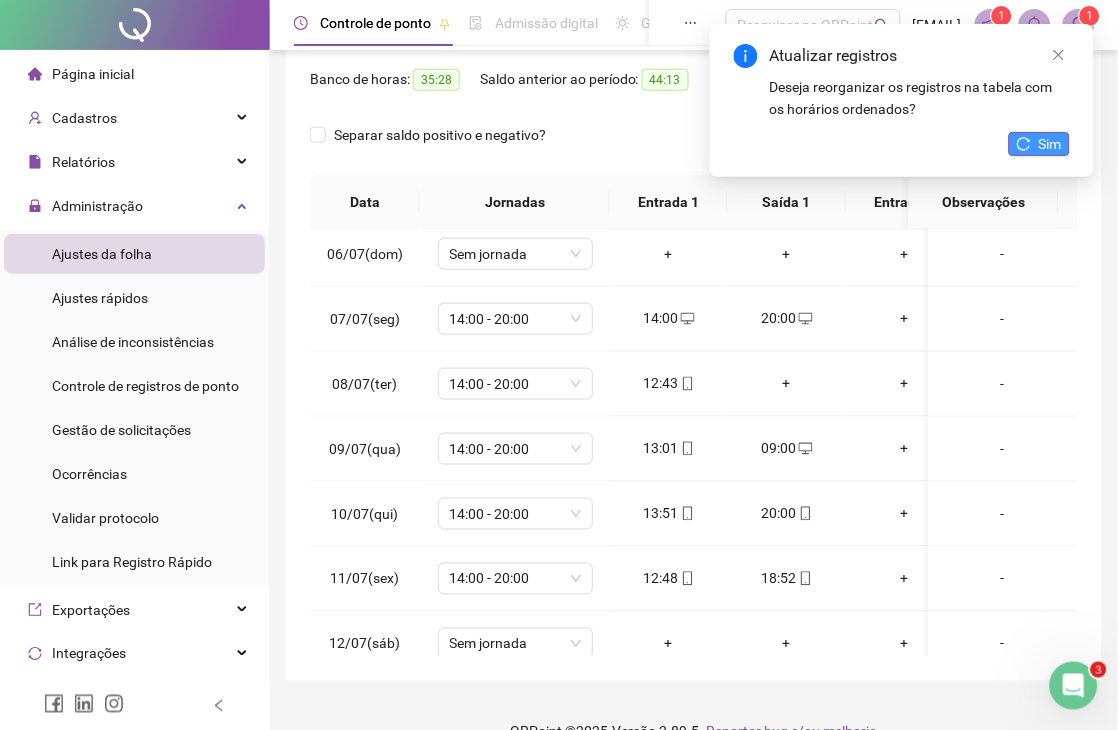 click 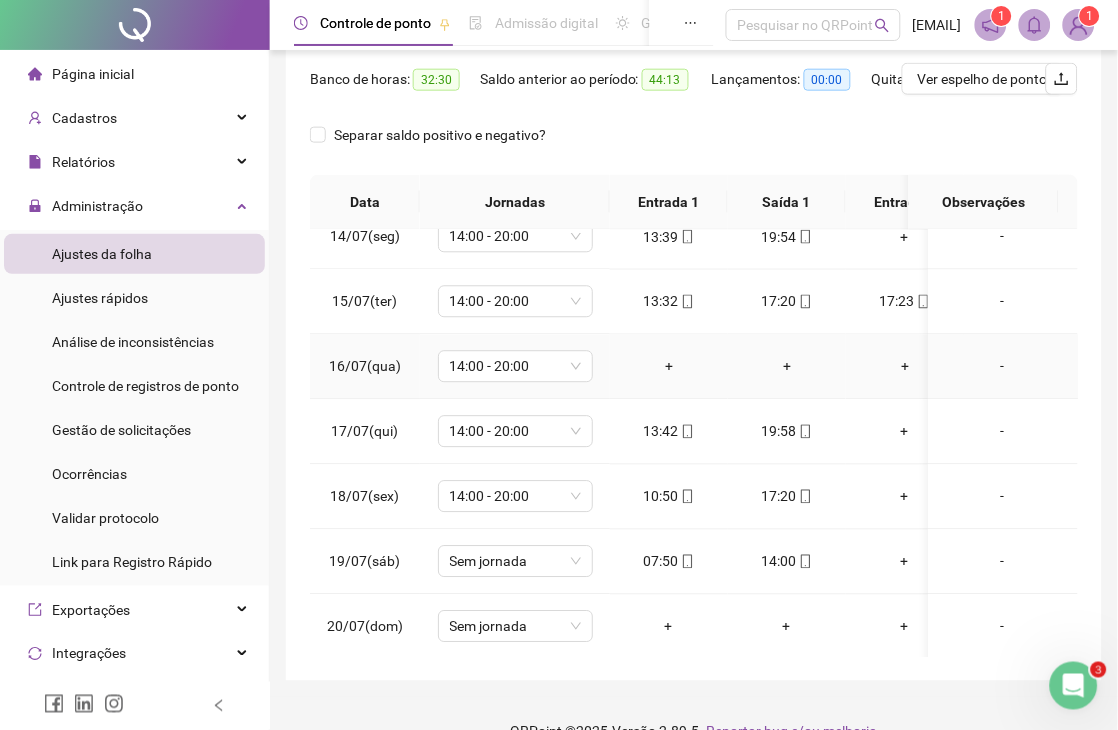 scroll, scrollTop: 888, scrollLeft: 0, axis: vertical 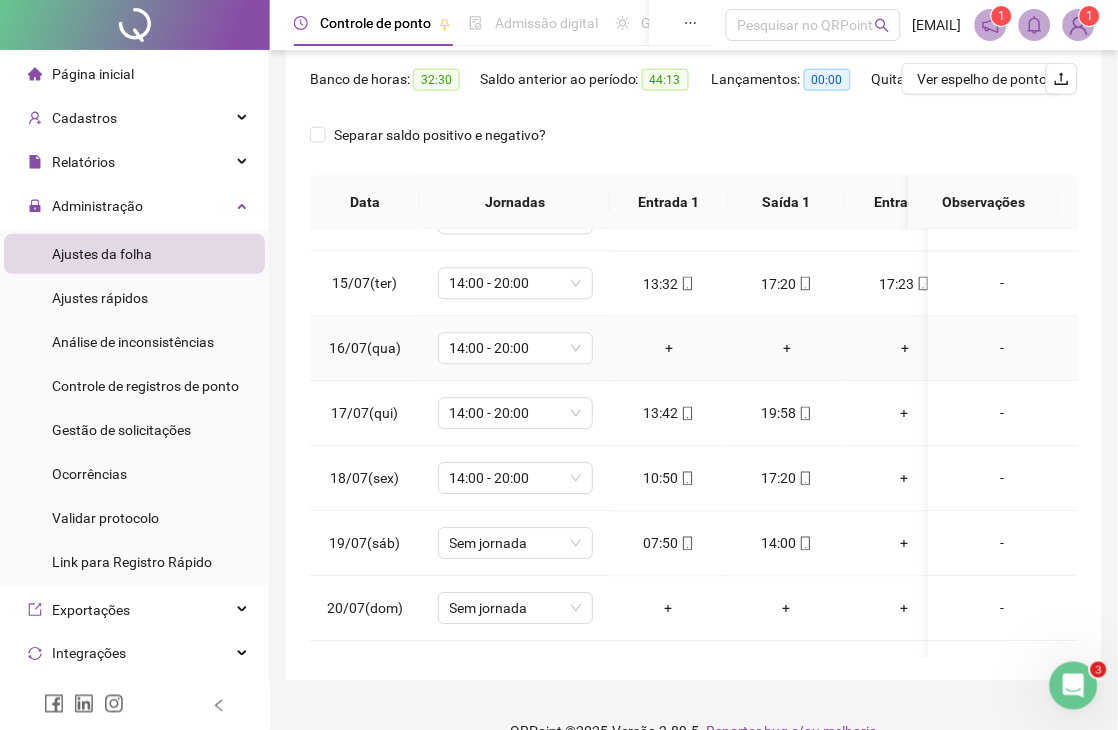 click on "-" at bounding box center (1003, 349) 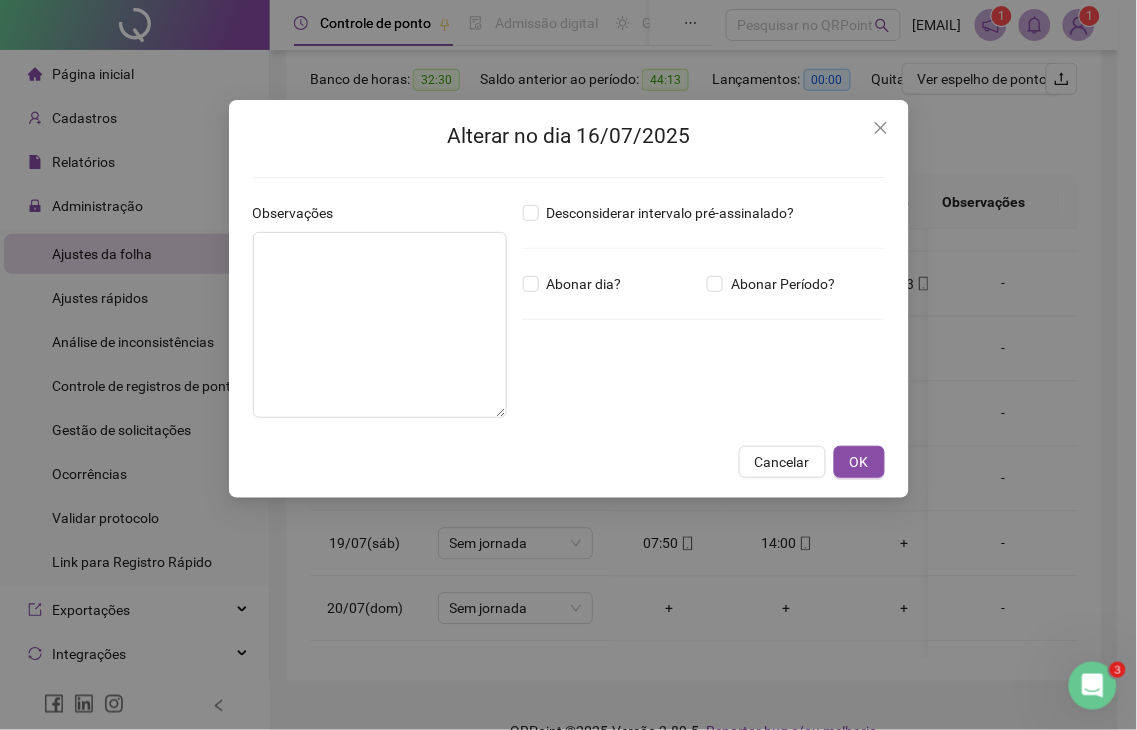 click on "Abonar dia?" at bounding box center [611, 284] 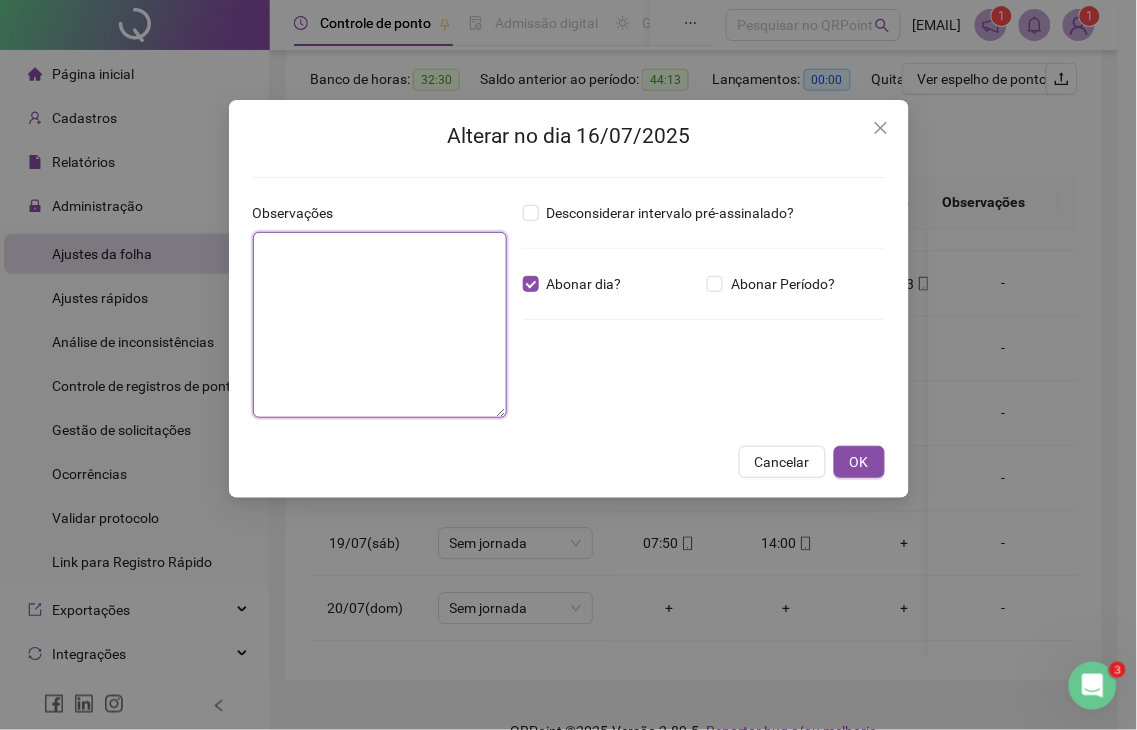 click at bounding box center [380, 325] 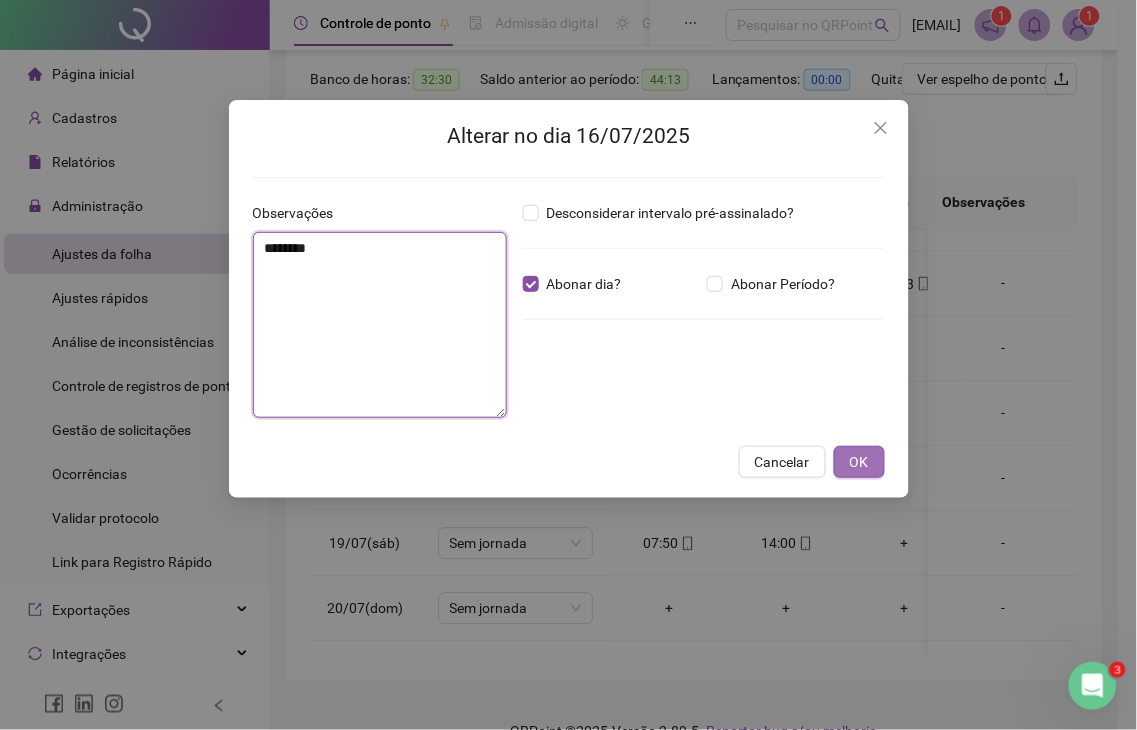 type on "********" 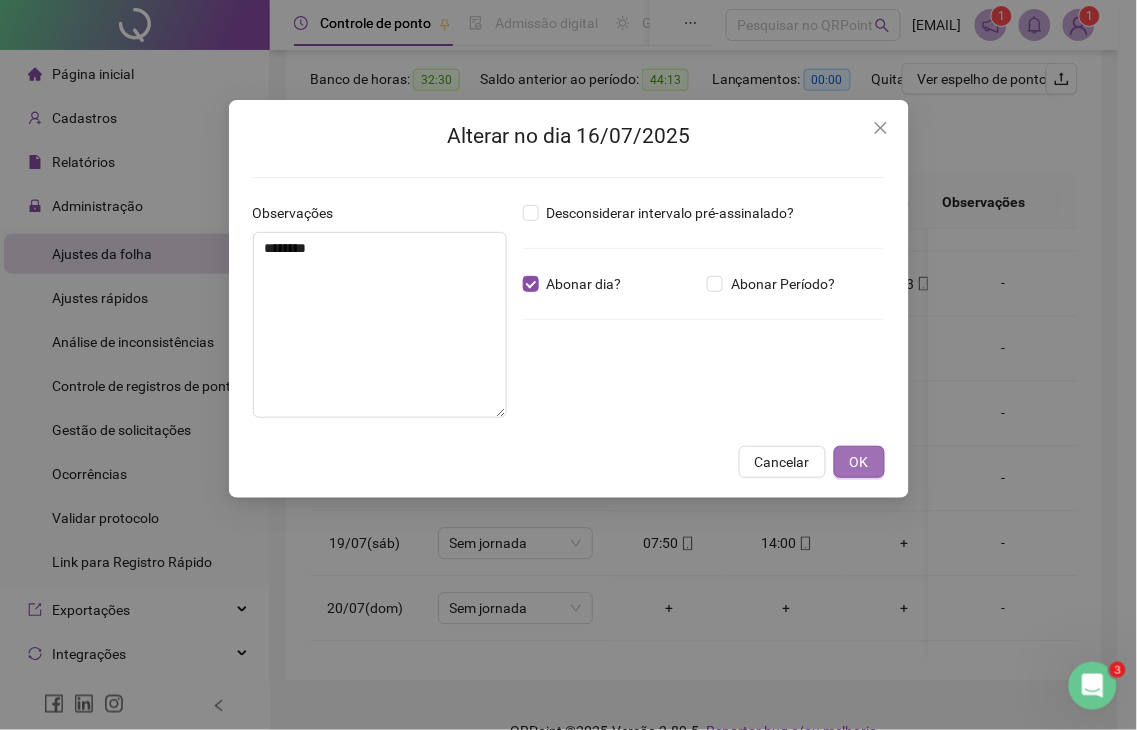 click on "OK" at bounding box center (859, 462) 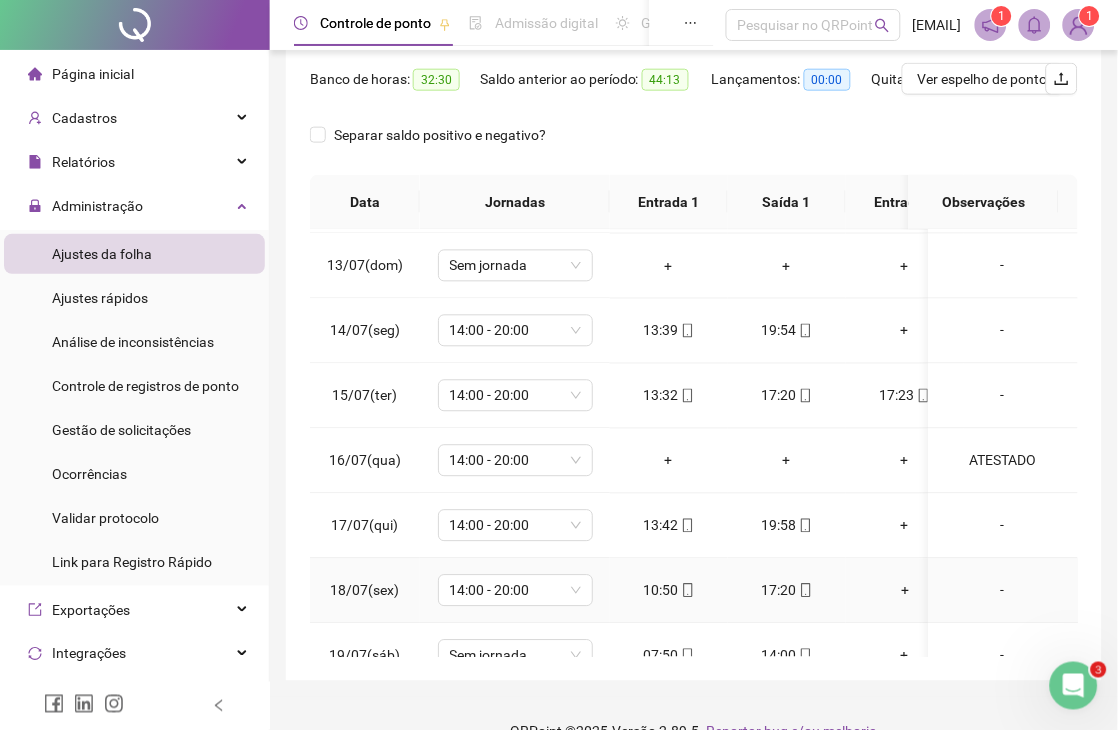 scroll, scrollTop: 666, scrollLeft: 0, axis: vertical 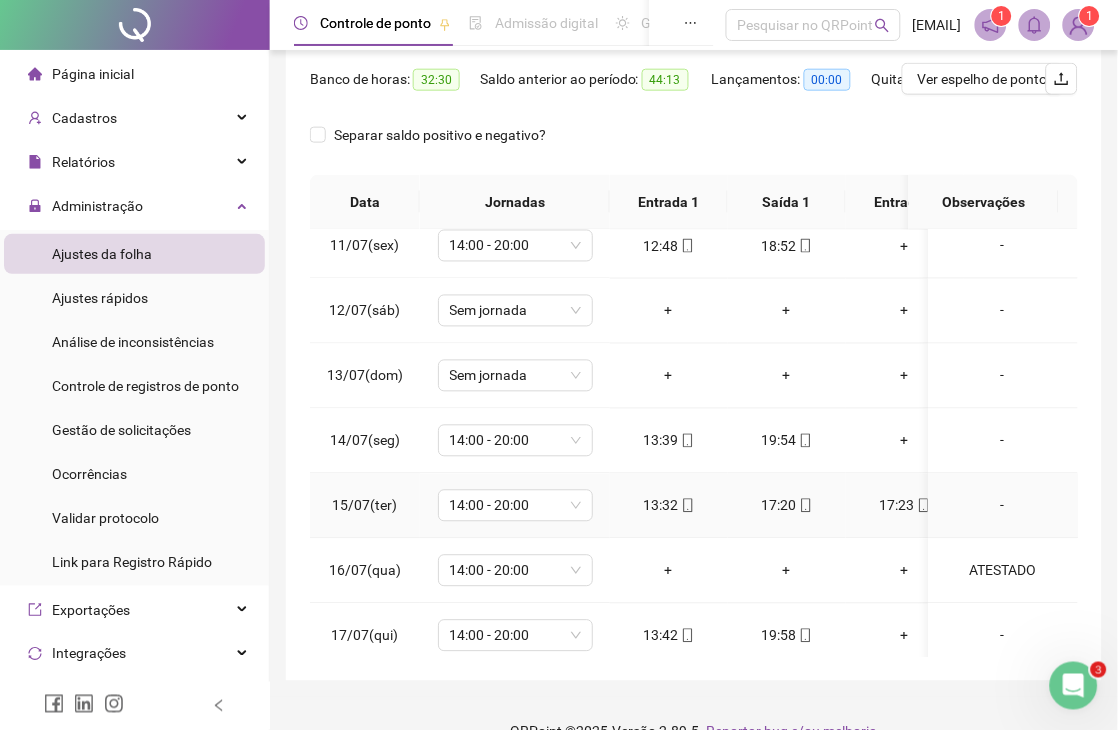 click on "17:23" at bounding box center (905, 506) 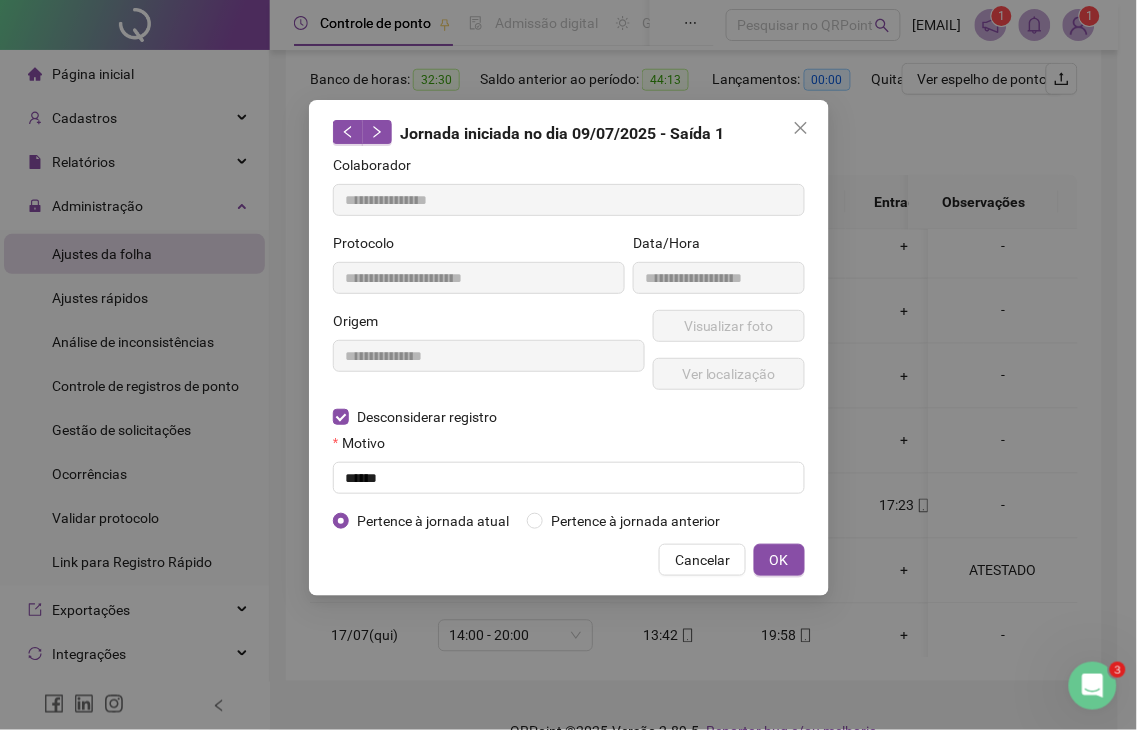 type on "**********" 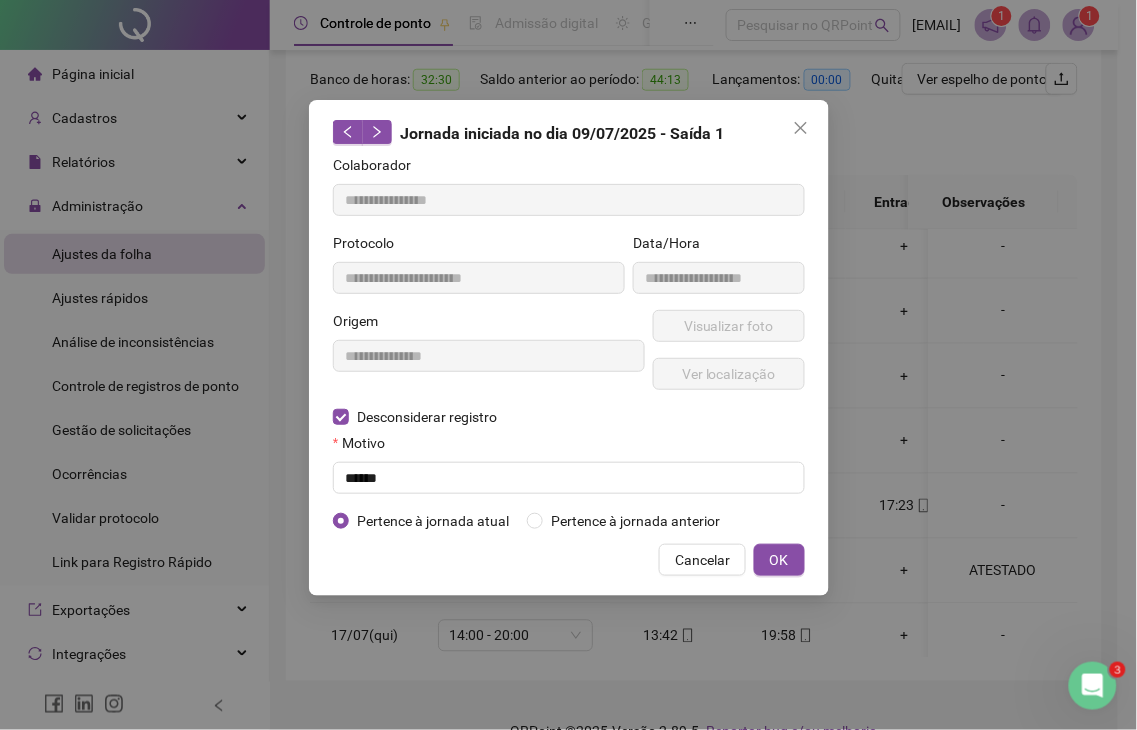 type on "**********" 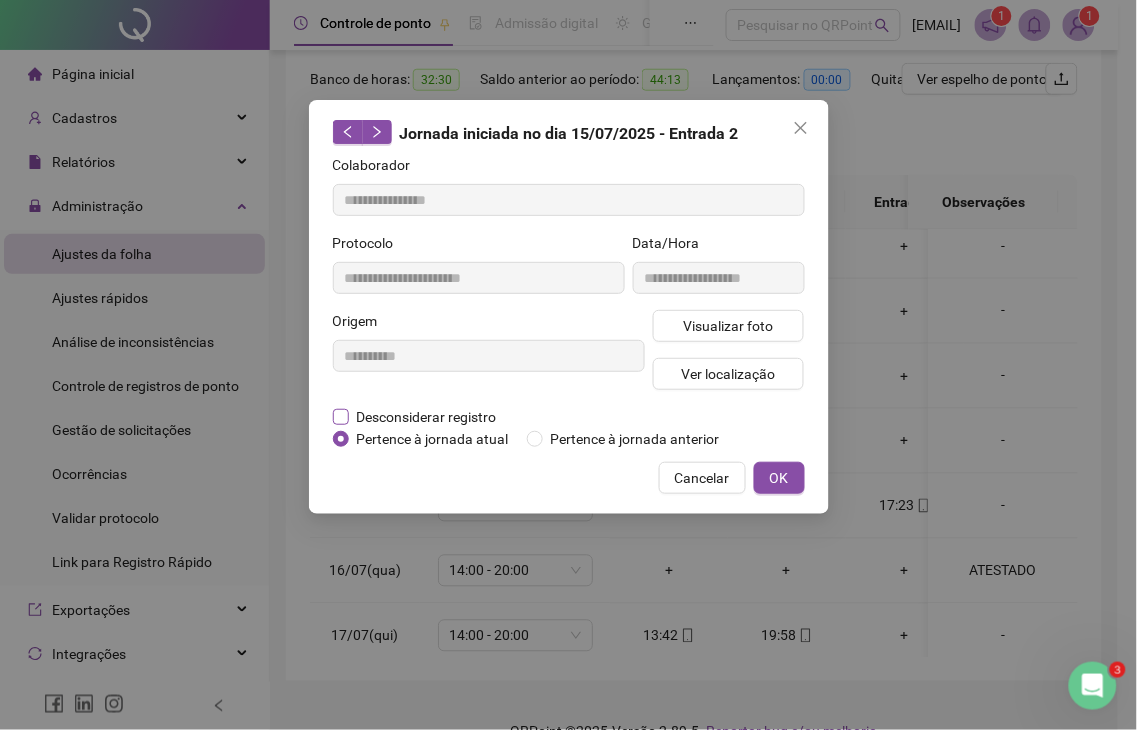 click on "Desconsiderar registro" at bounding box center [427, 417] 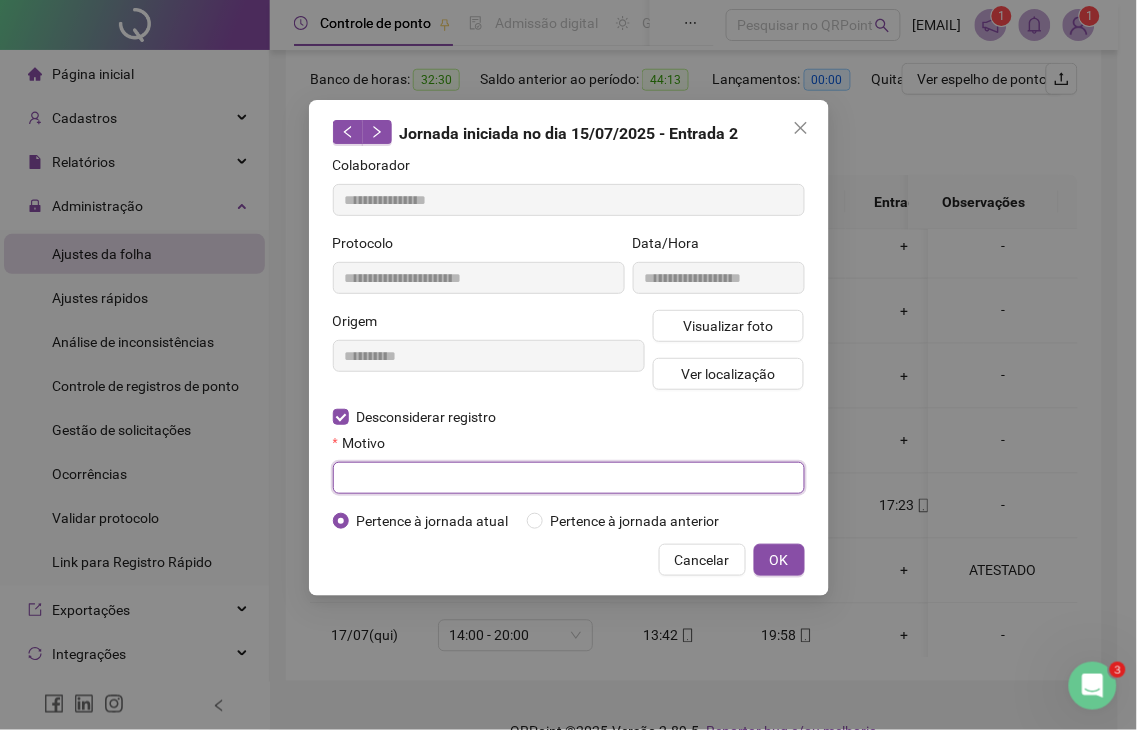 click at bounding box center [569, 478] 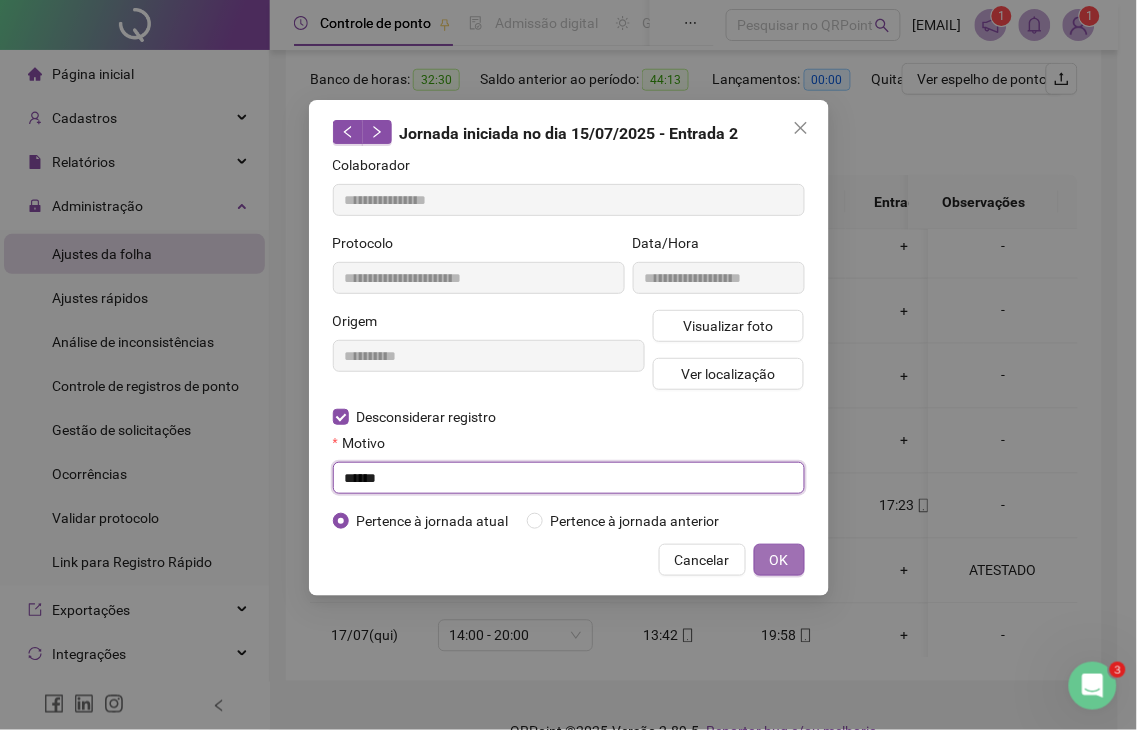 type on "******" 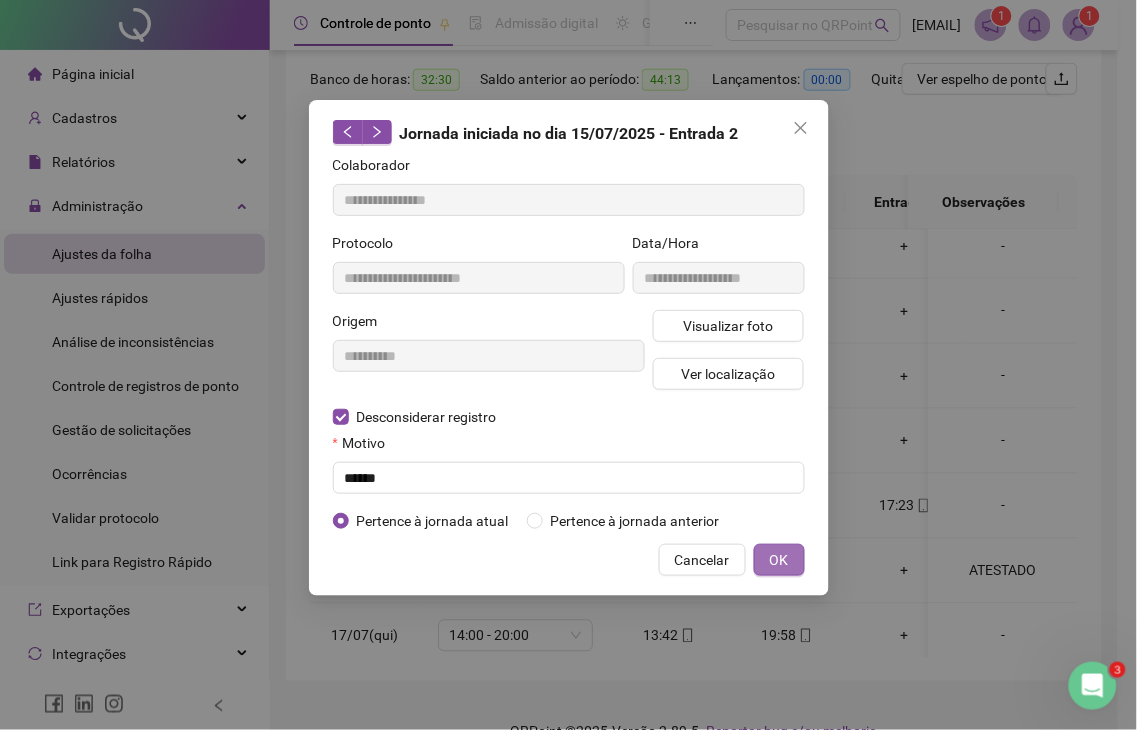 click on "OK" at bounding box center [779, 560] 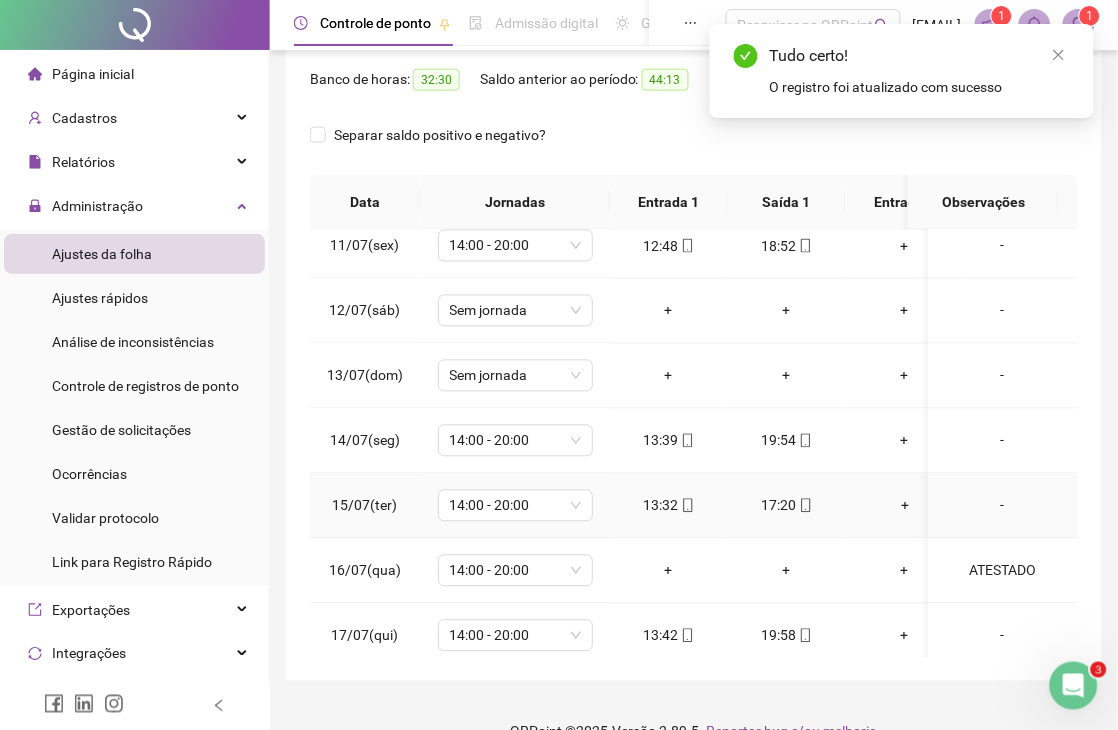 click on "17:20" at bounding box center [787, 506] 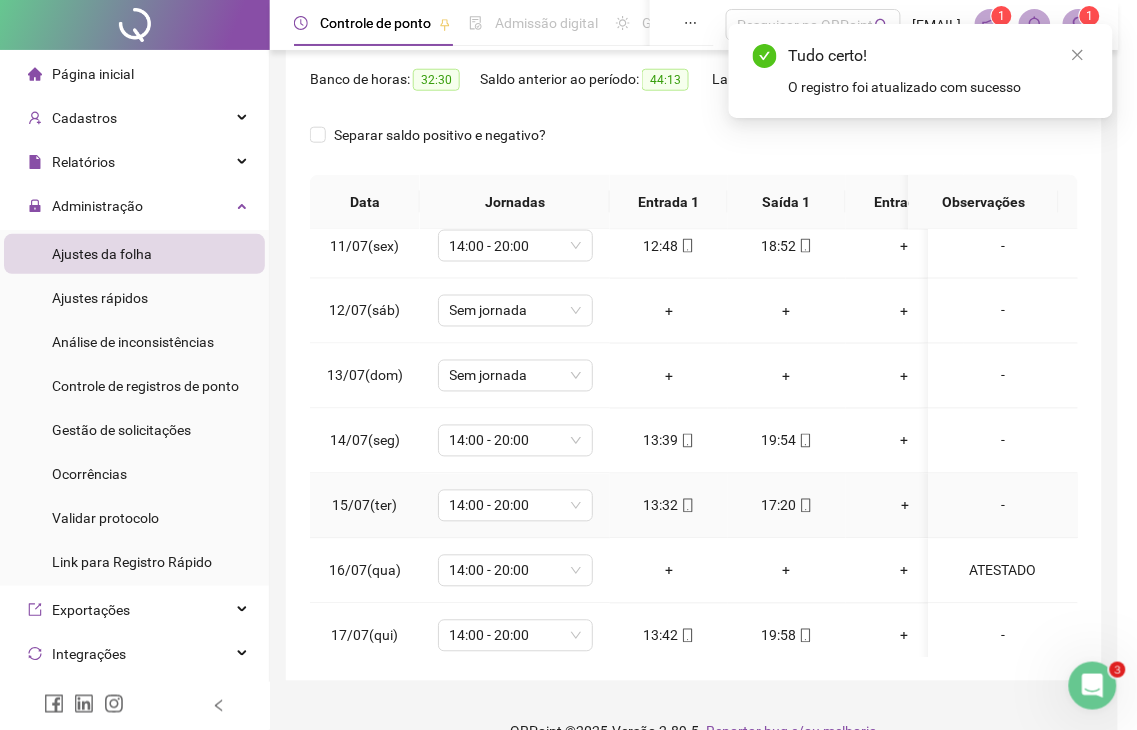 type on "**********" 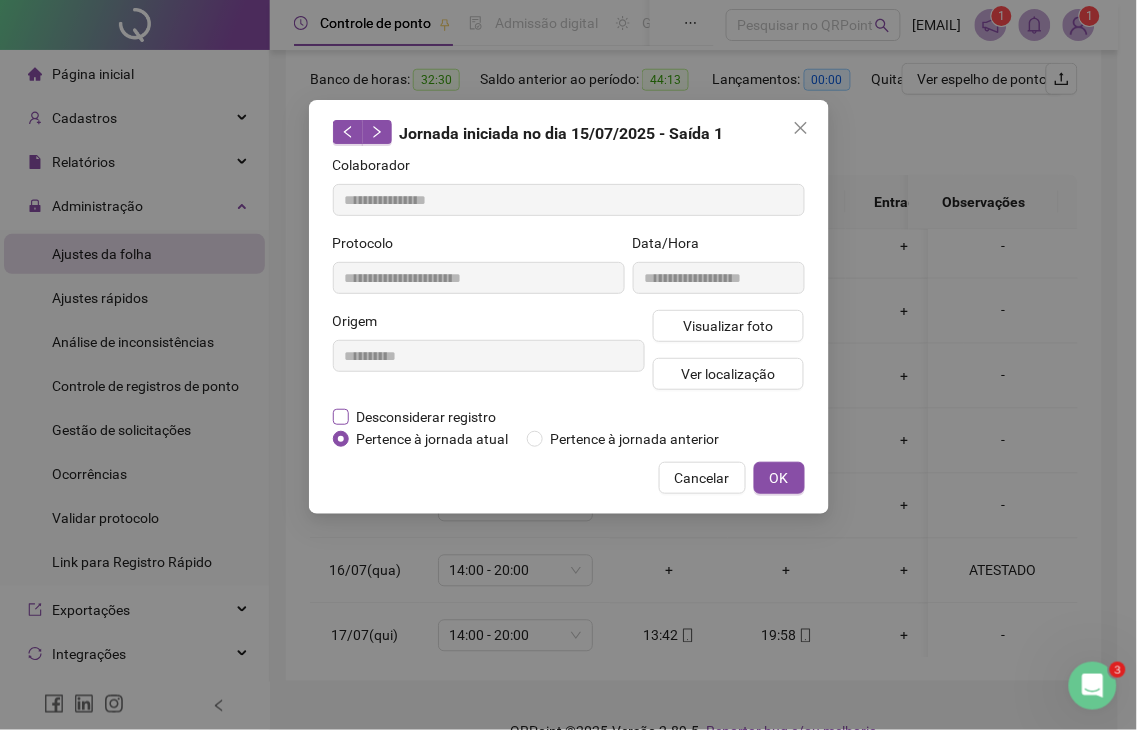 click on "Desconsiderar registro" at bounding box center (427, 417) 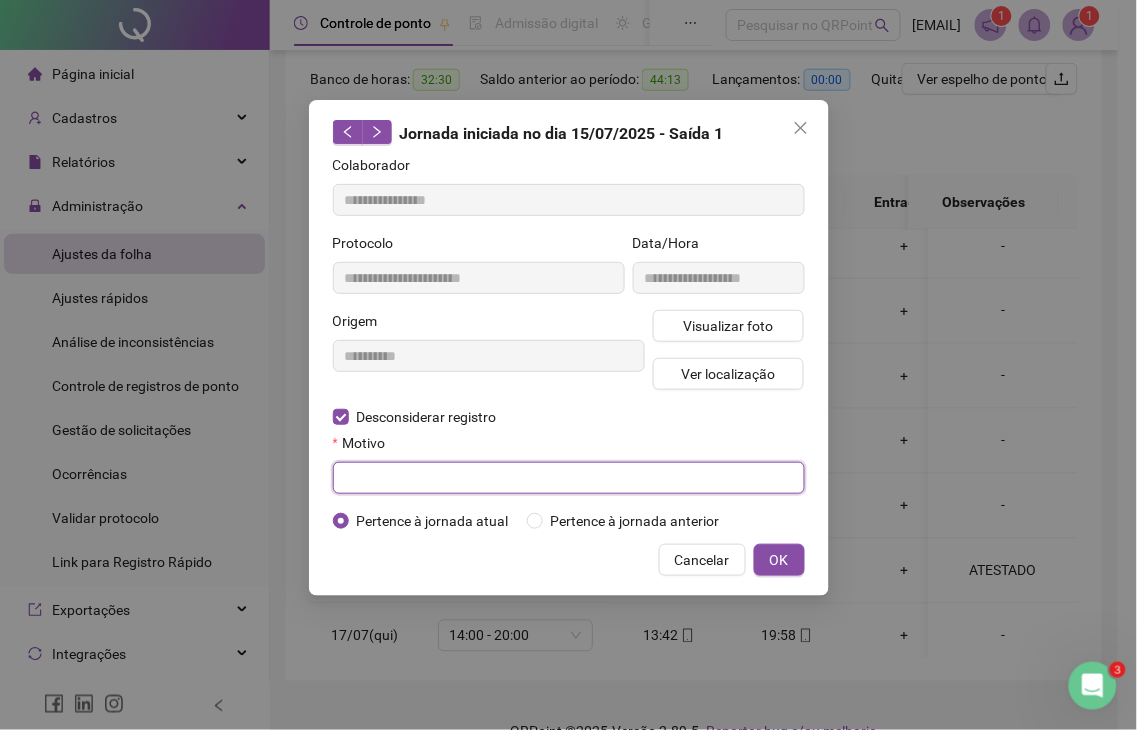 click at bounding box center [569, 478] 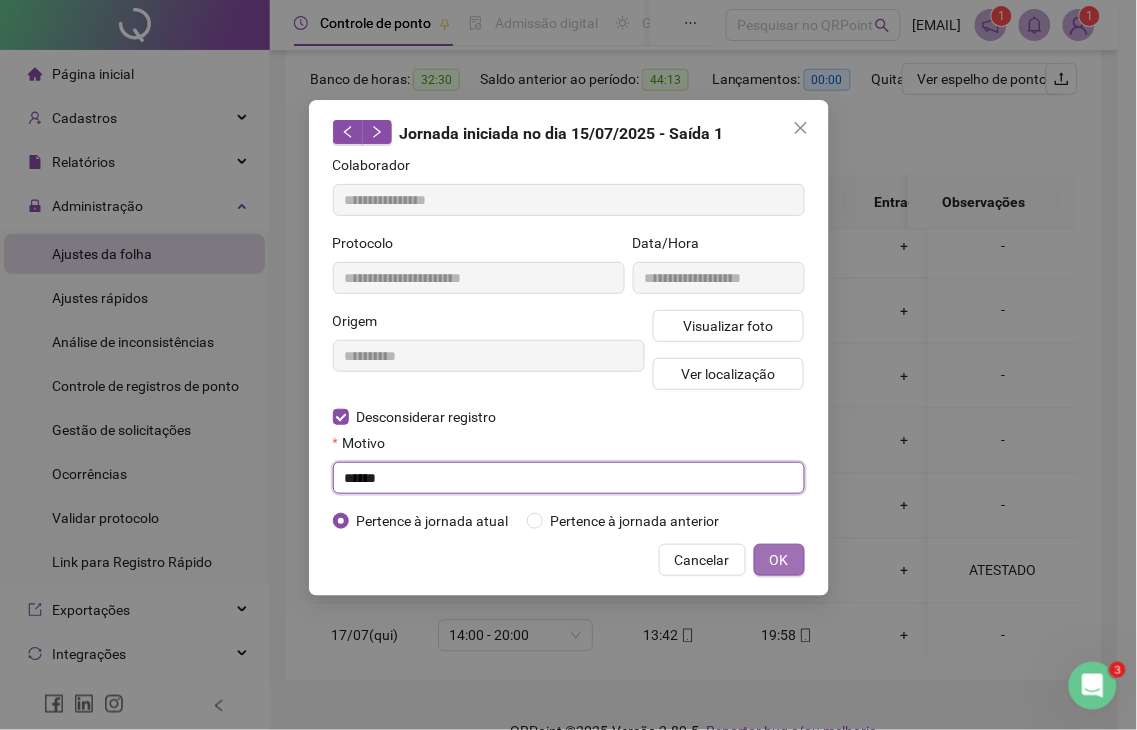 type on "******" 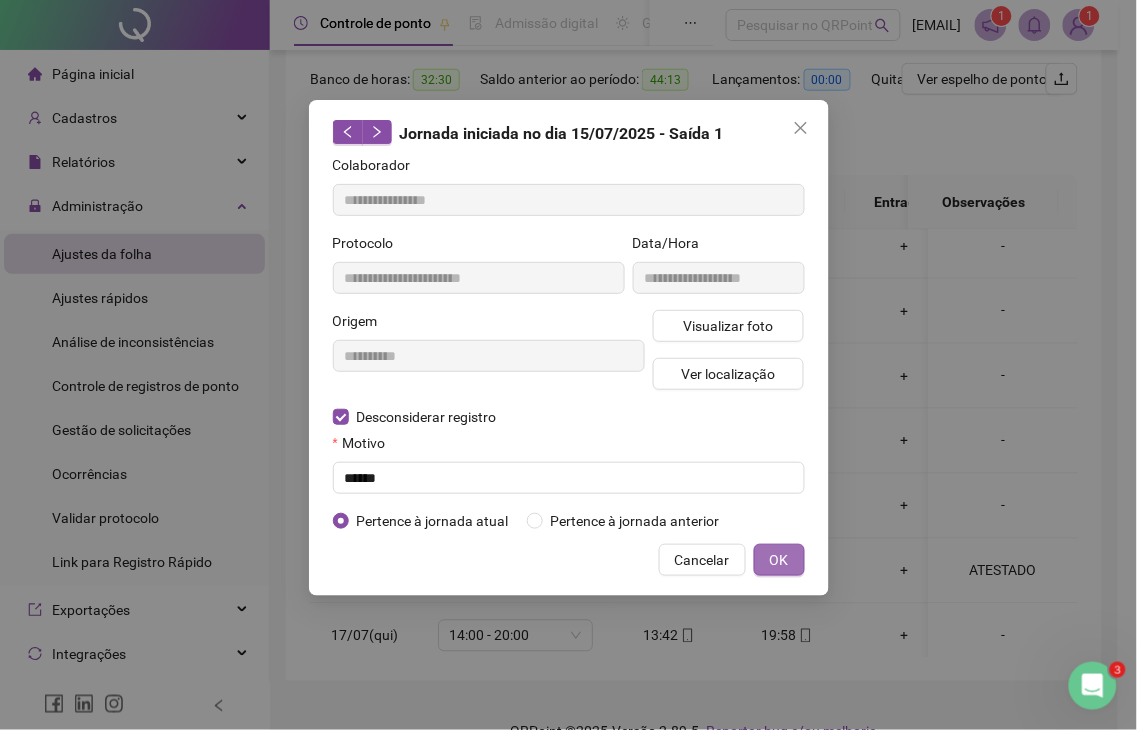 click on "OK" at bounding box center (779, 560) 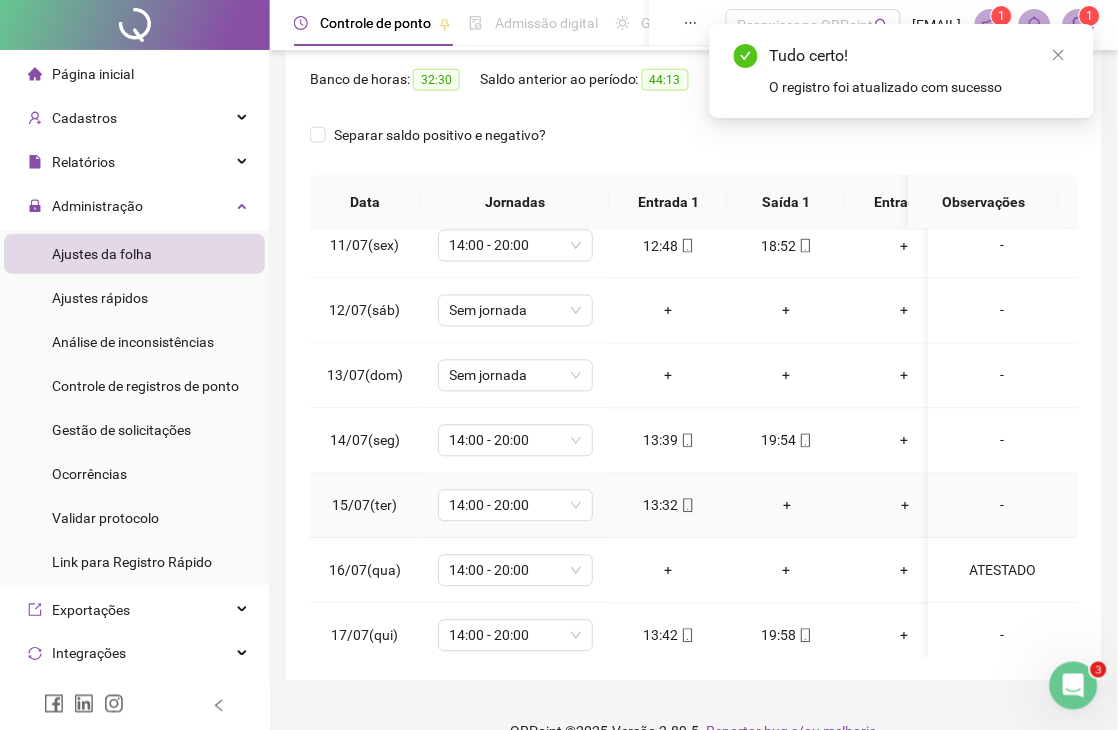 click on "+" at bounding box center (787, 506) 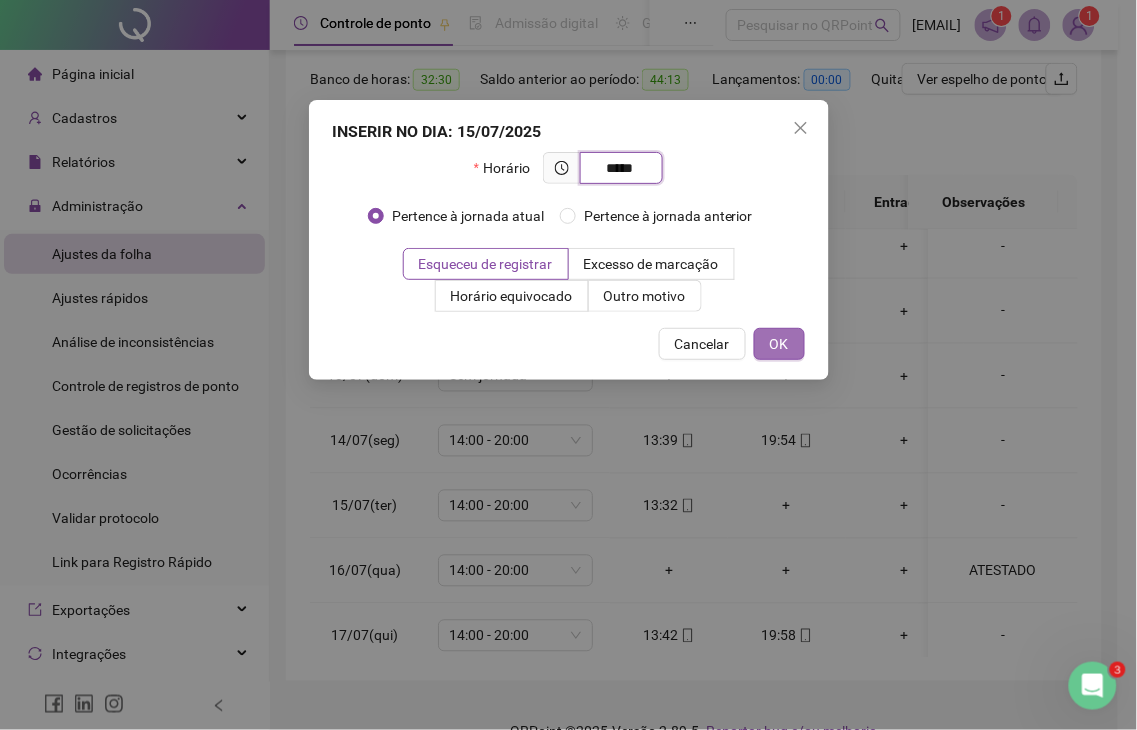 type on "*****" 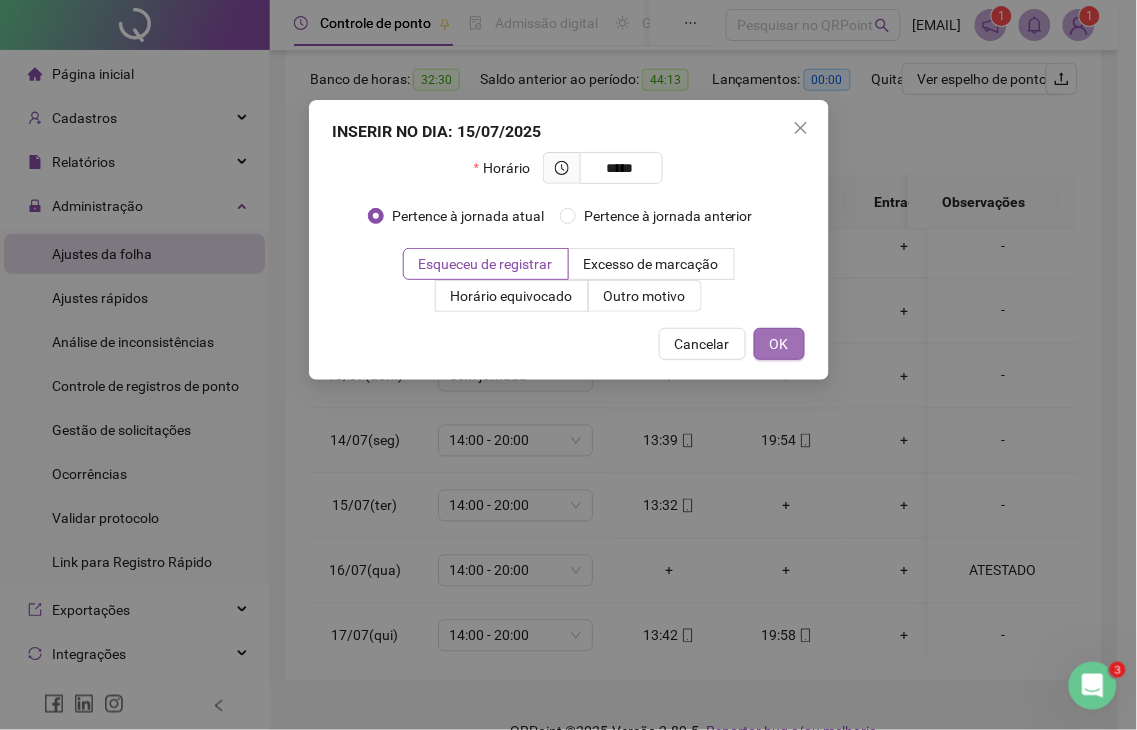 click on "OK" at bounding box center (779, 344) 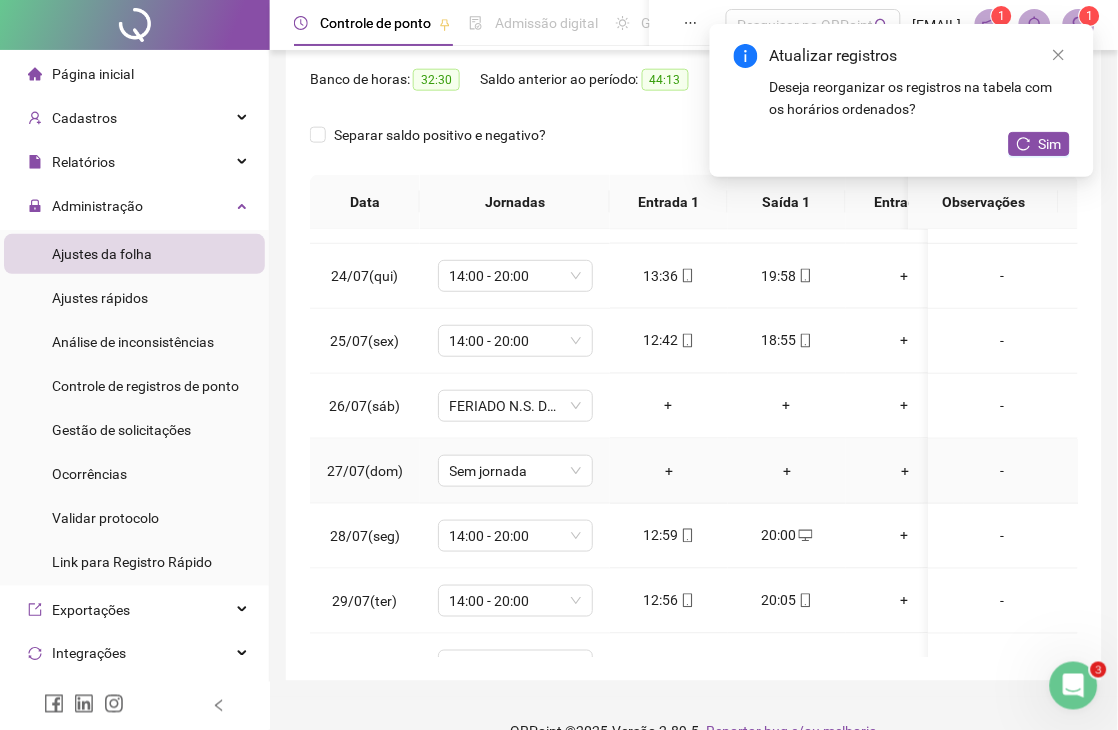 scroll, scrollTop: 1608, scrollLeft: 0, axis: vertical 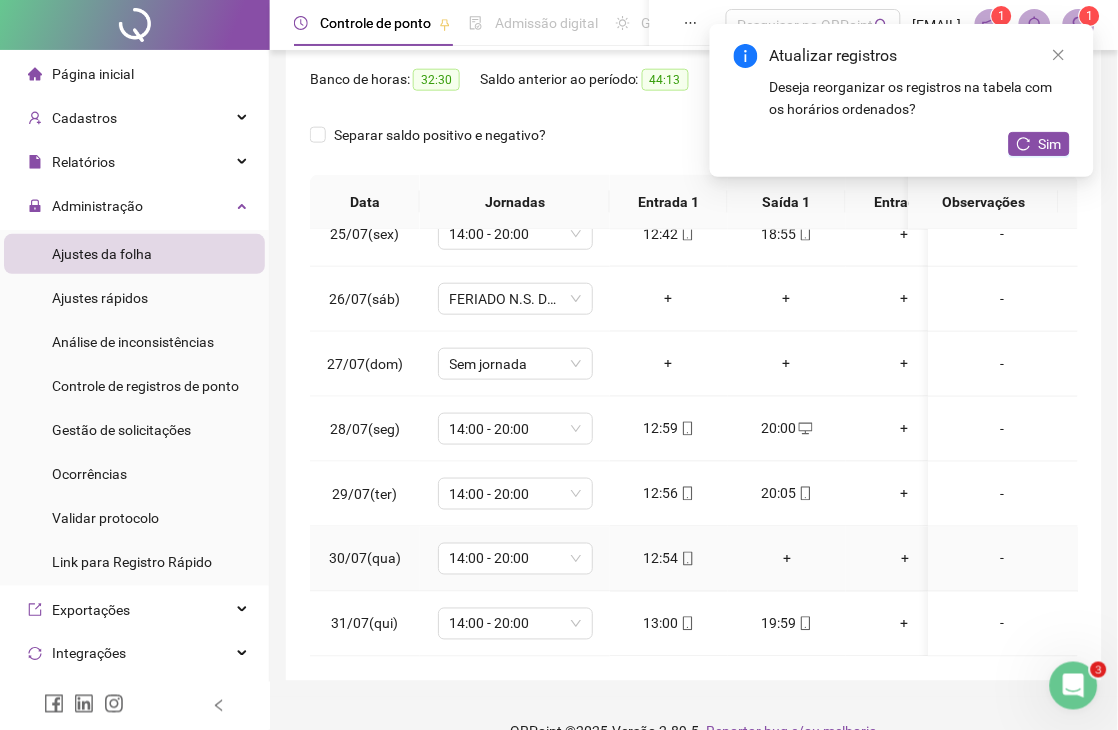 click on "+" at bounding box center (787, 559) 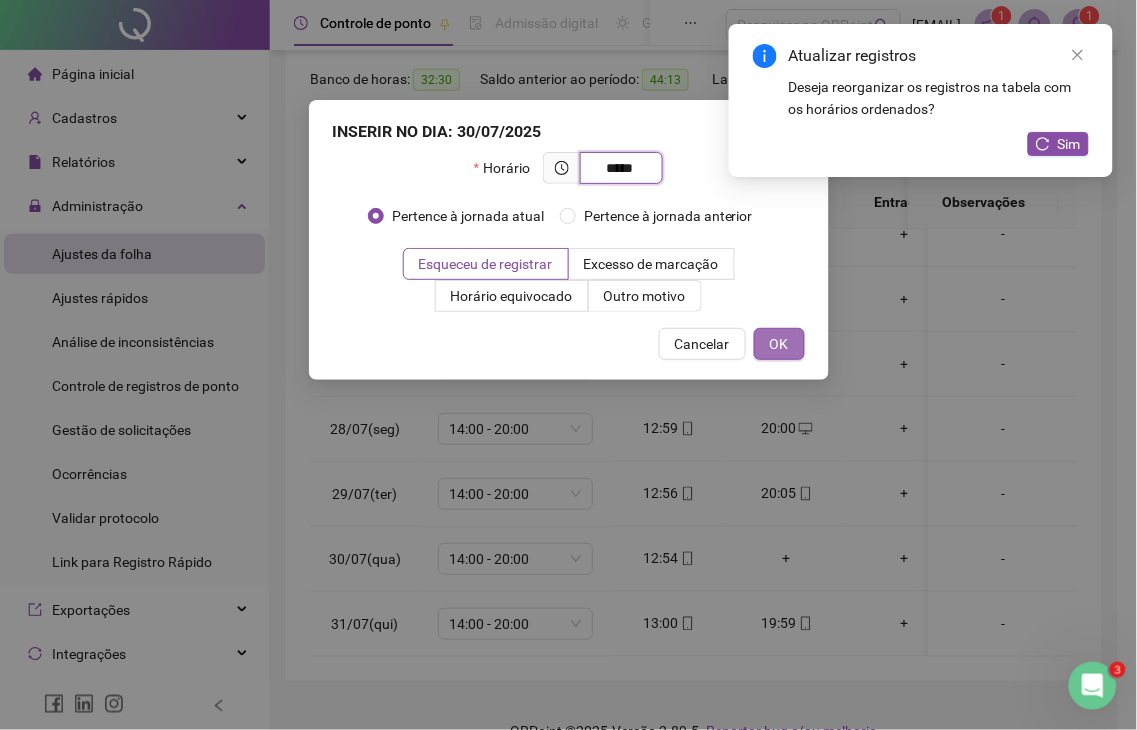 type on "*****" 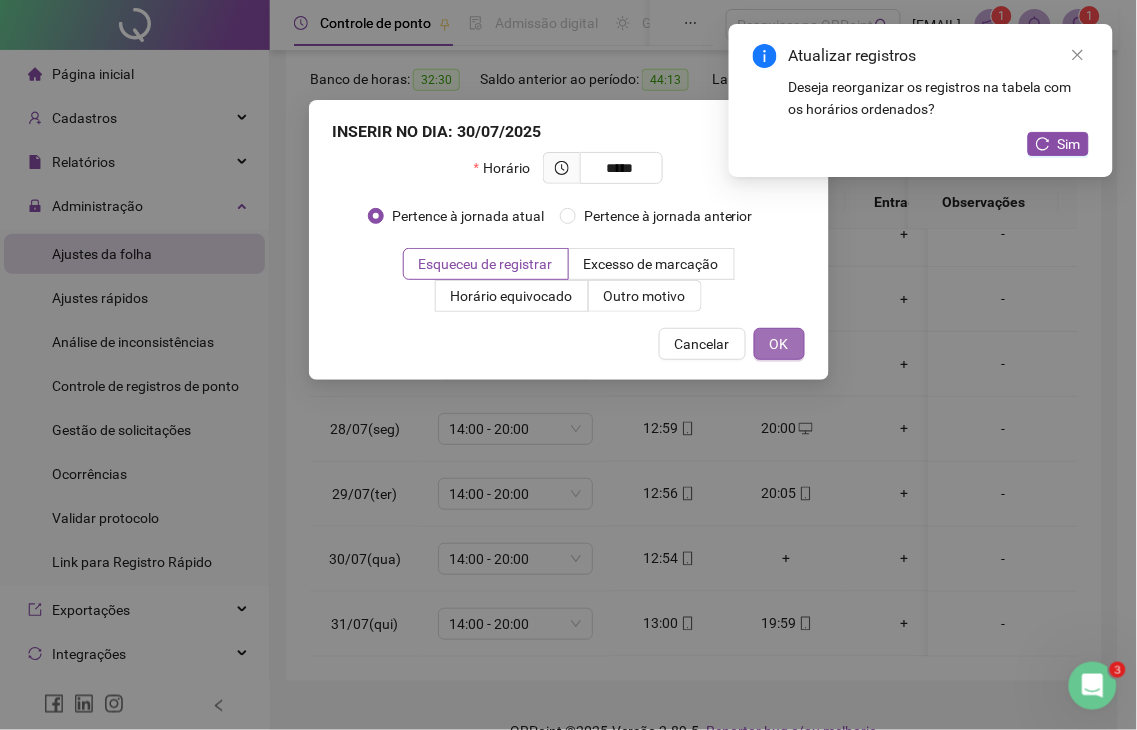 click on "OK" at bounding box center (779, 344) 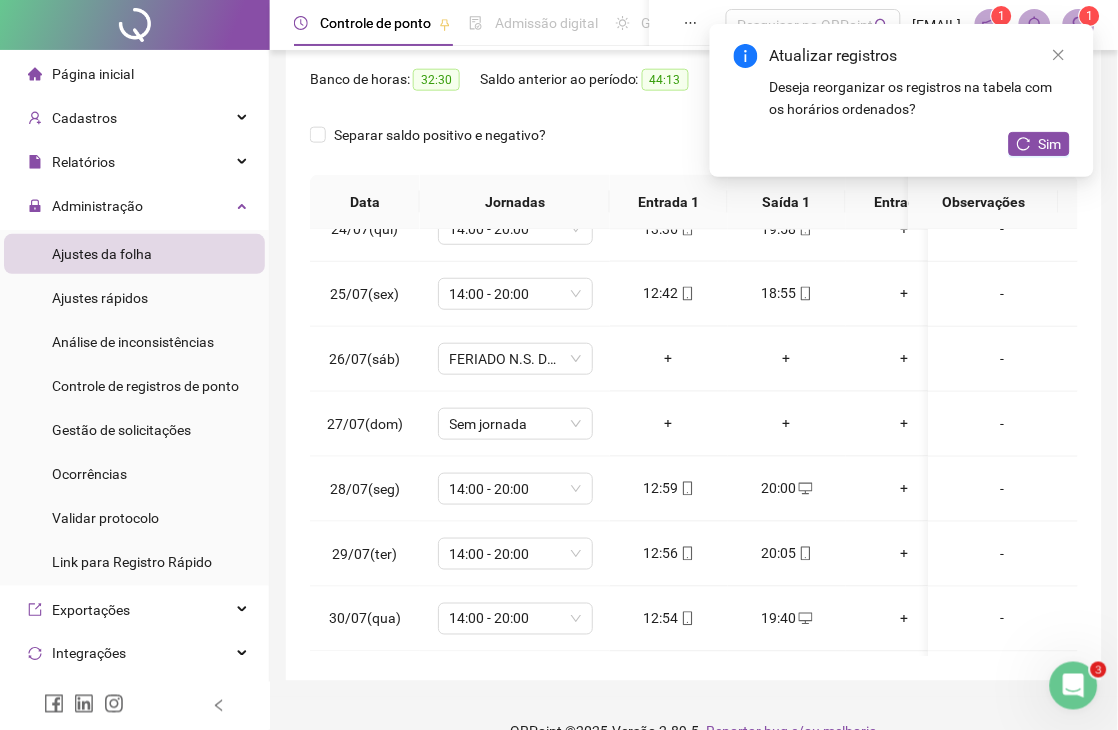 scroll, scrollTop: 1497, scrollLeft: 0, axis: vertical 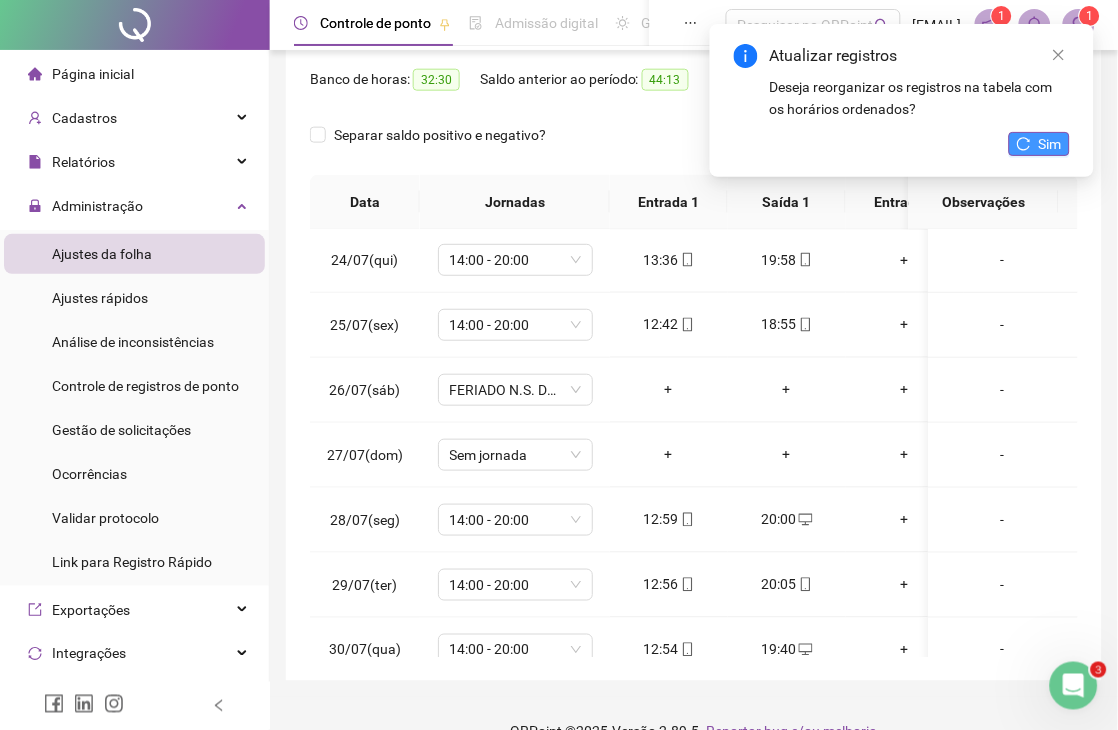 click on "Sim" at bounding box center [1050, 144] 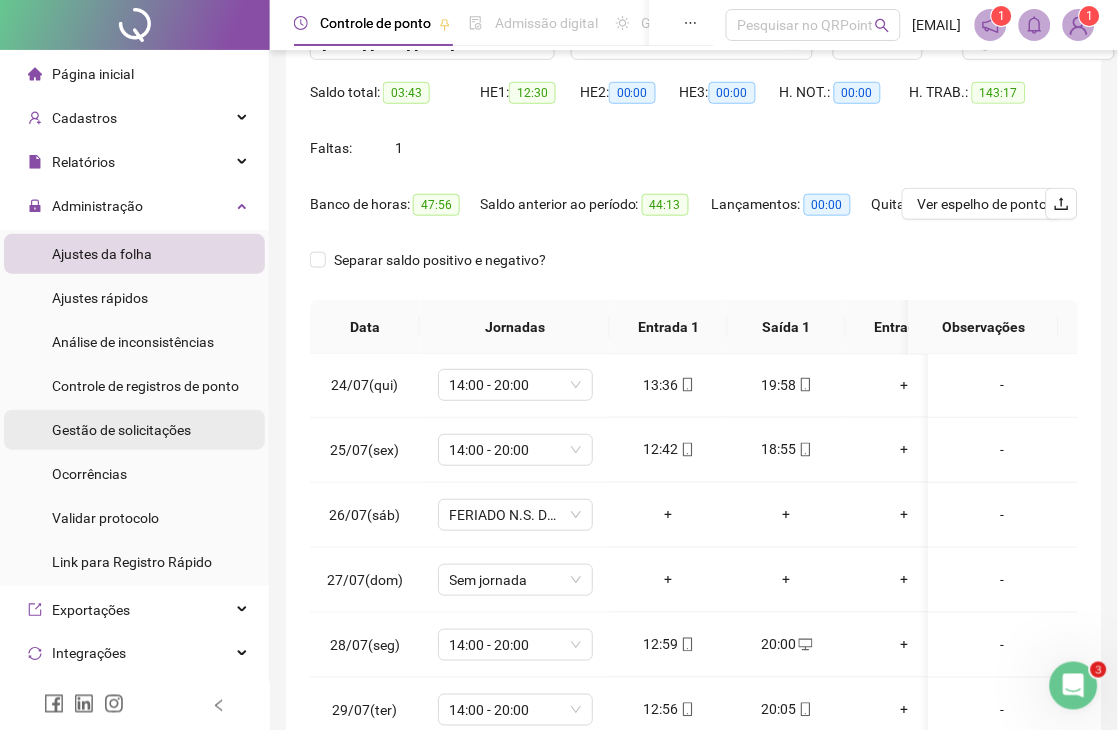 scroll, scrollTop: 0, scrollLeft: 0, axis: both 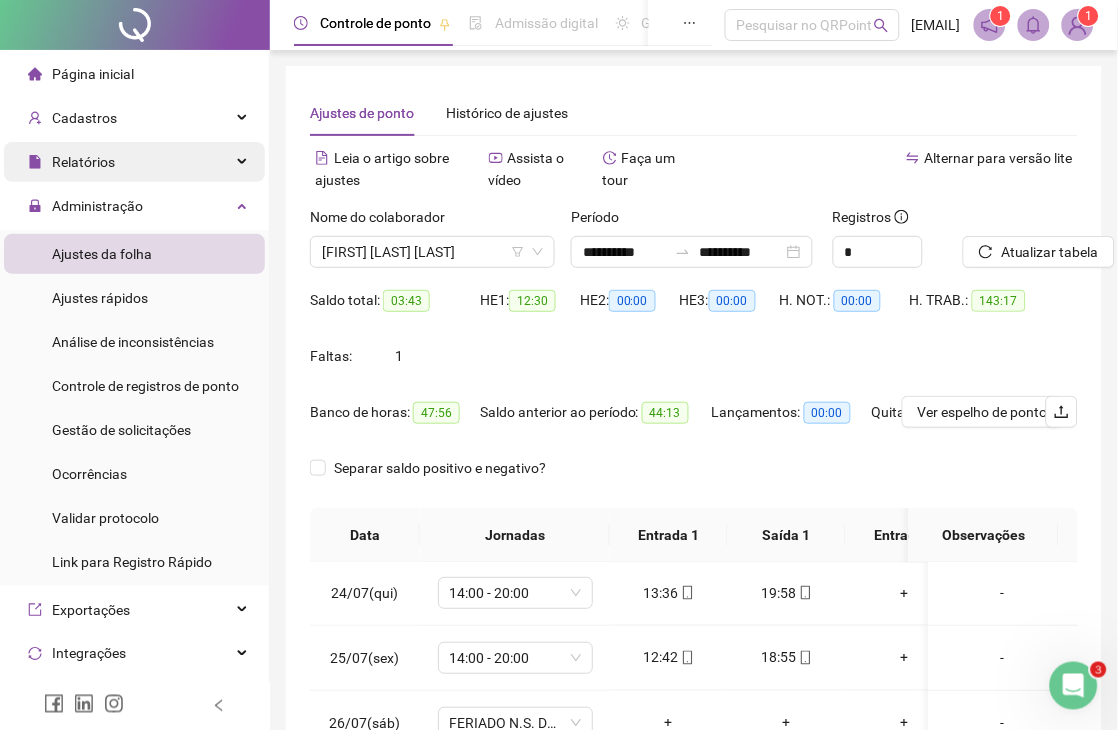 click on "Relatórios" at bounding box center (134, 162) 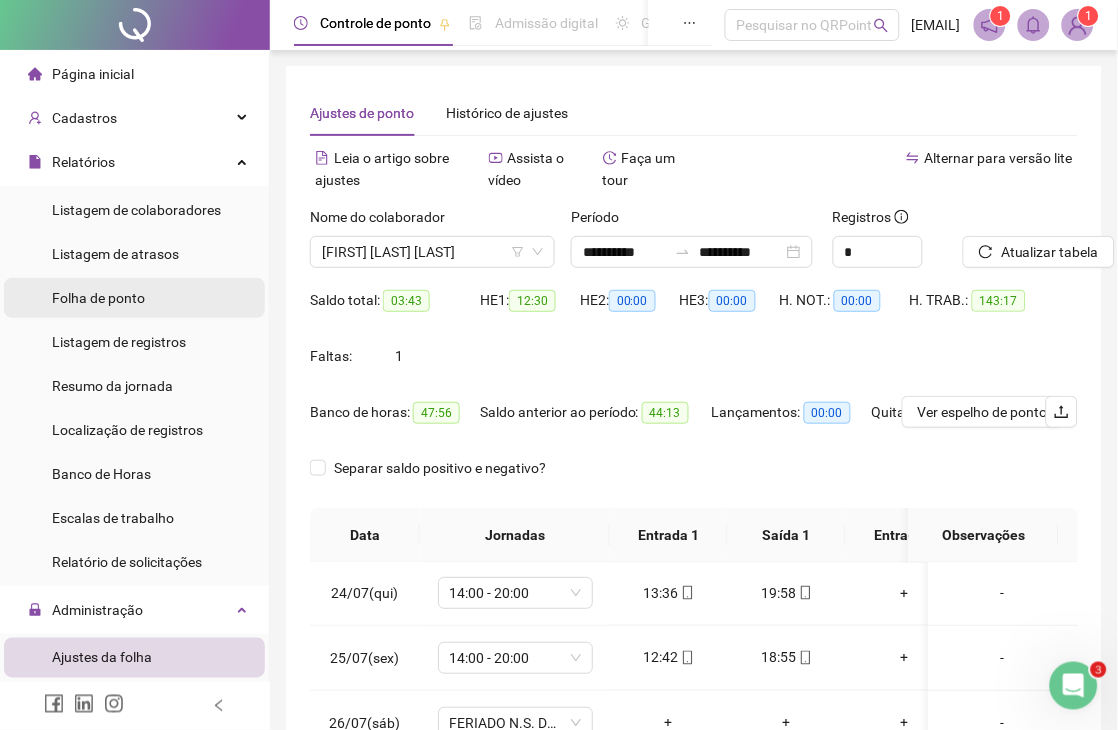 click on "Folha de ponto" at bounding box center (134, 298) 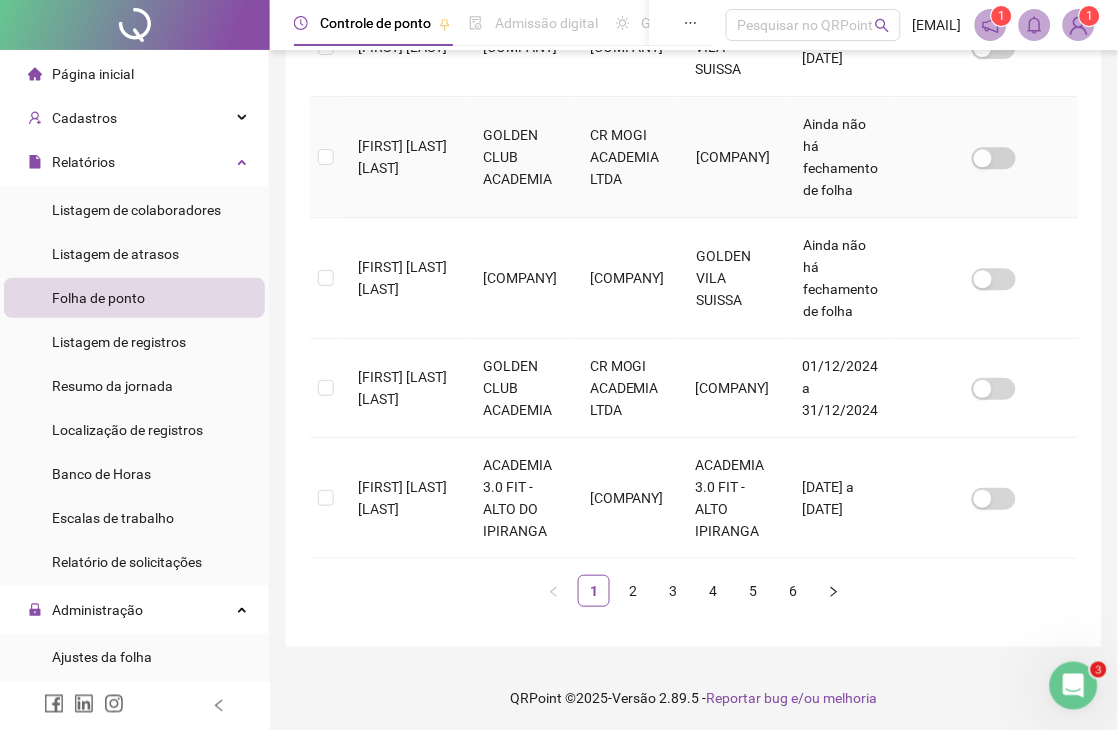 scroll, scrollTop: 1170, scrollLeft: 0, axis: vertical 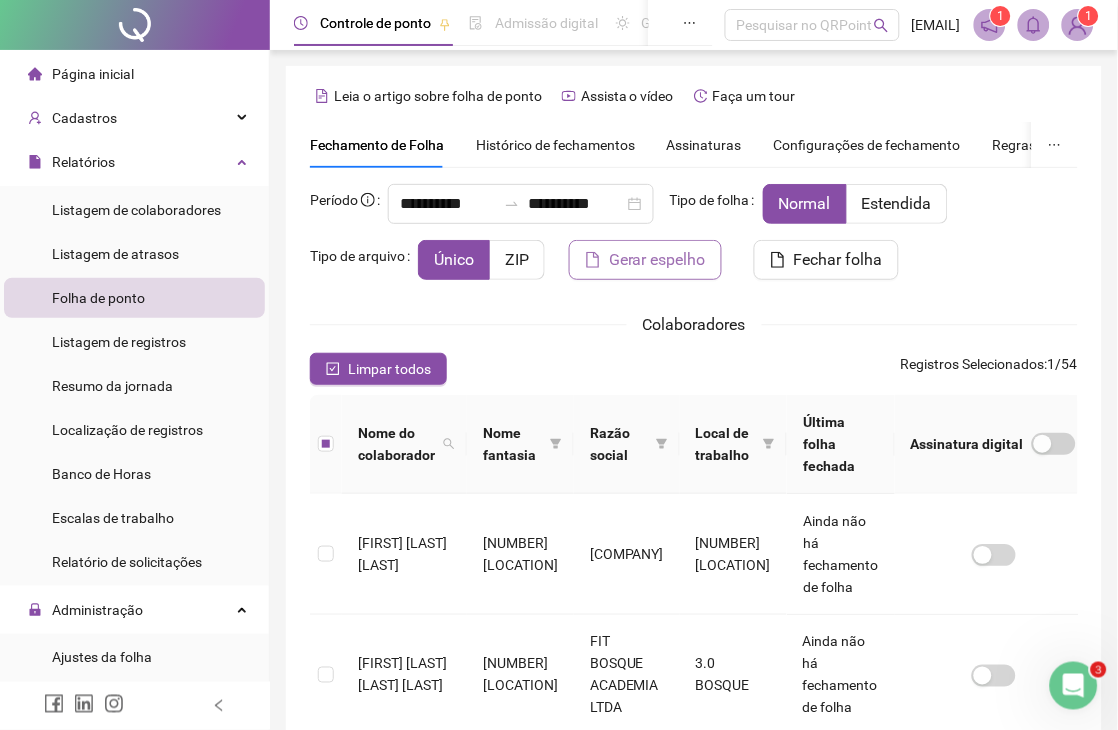 click on "Gerar espelho" at bounding box center (657, 260) 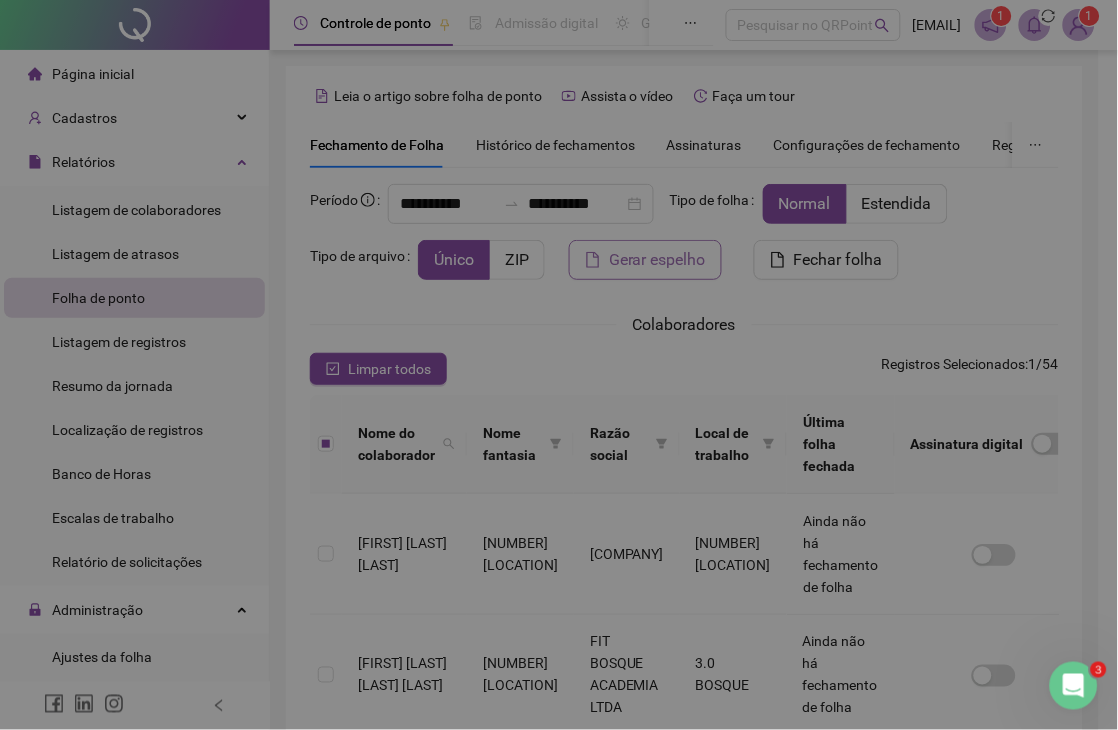 scroll, scrollTop: 78, scrollLeft: 0, axis: vertical 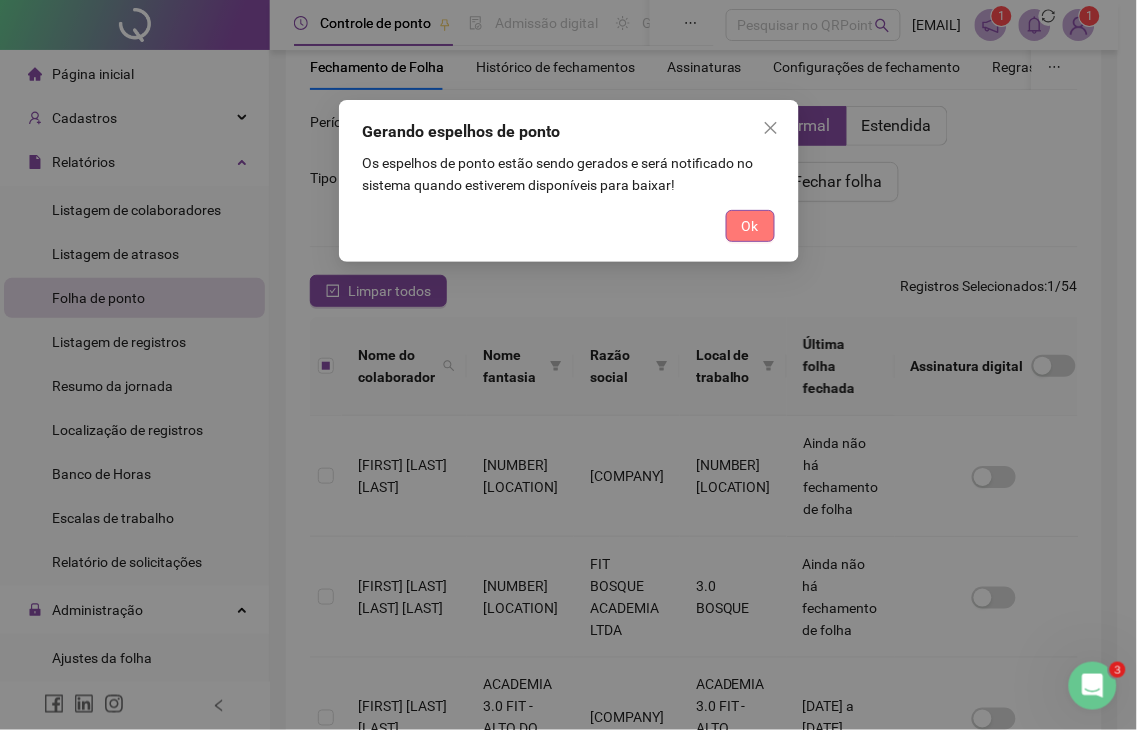 click on "Ok" at bounding box center (750, 226) 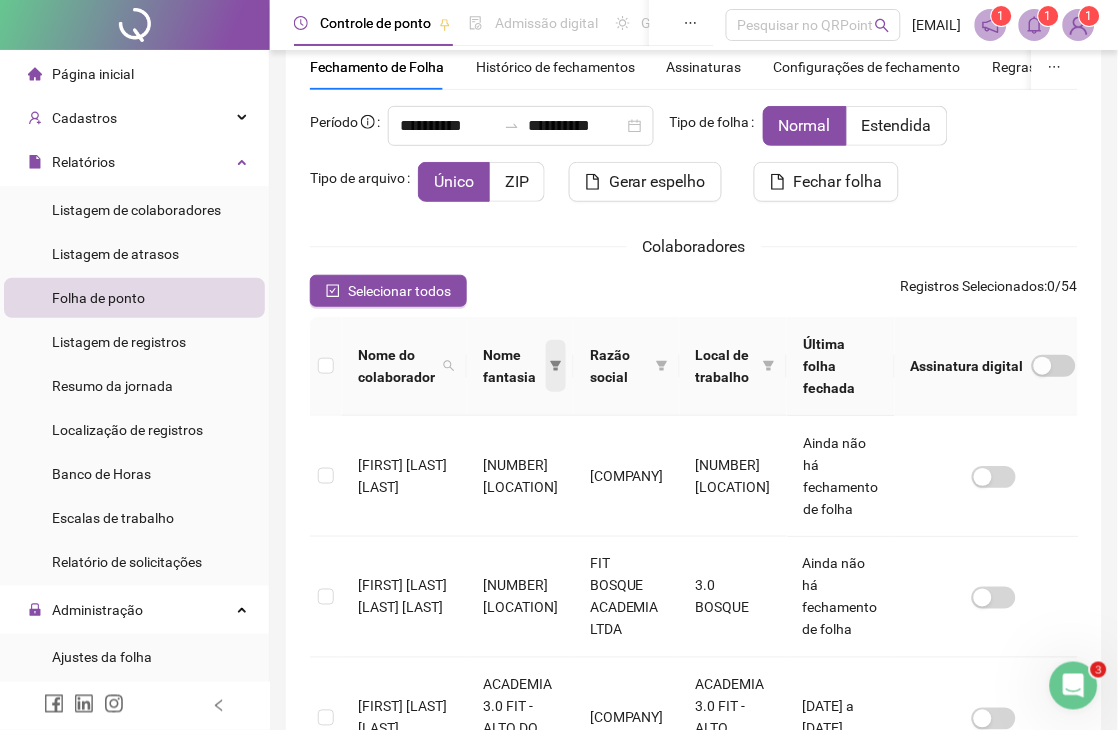 click 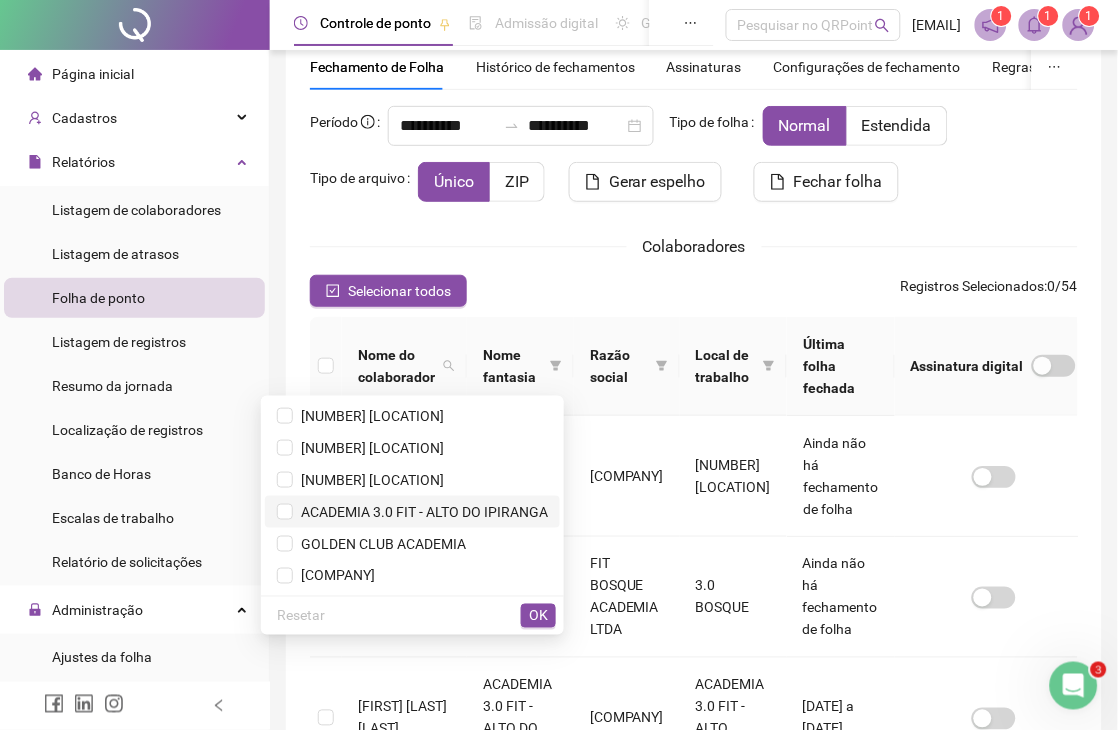click on "ACADEMIA 3.0 FIT - ALTO DO IPIRANGA" at bounding box center (420, 512) 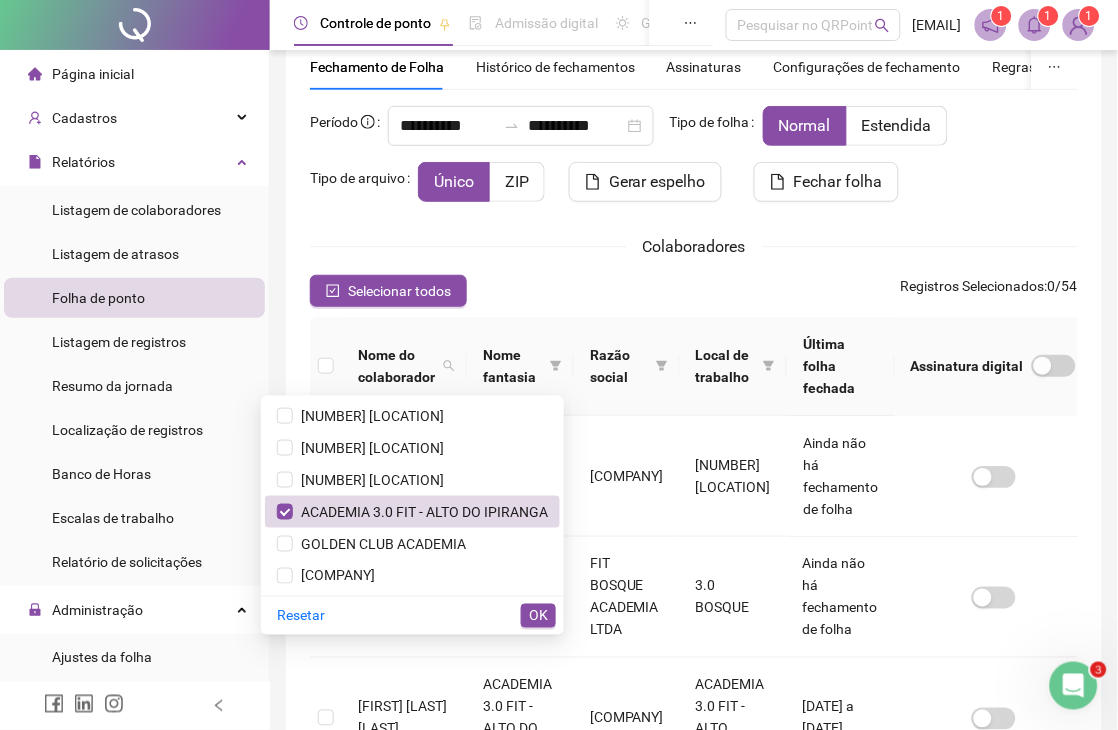 click on "Resetar OK" at bounding box center (412, 615) 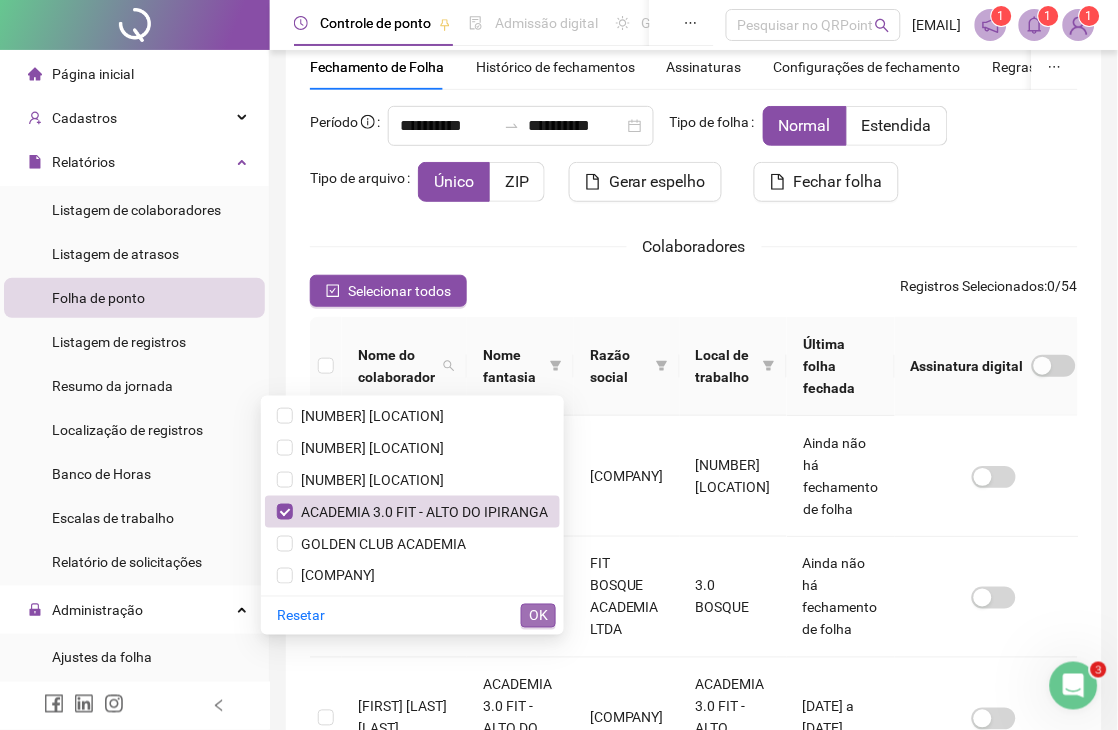 click on "OK" at bounding box center [538, 616] 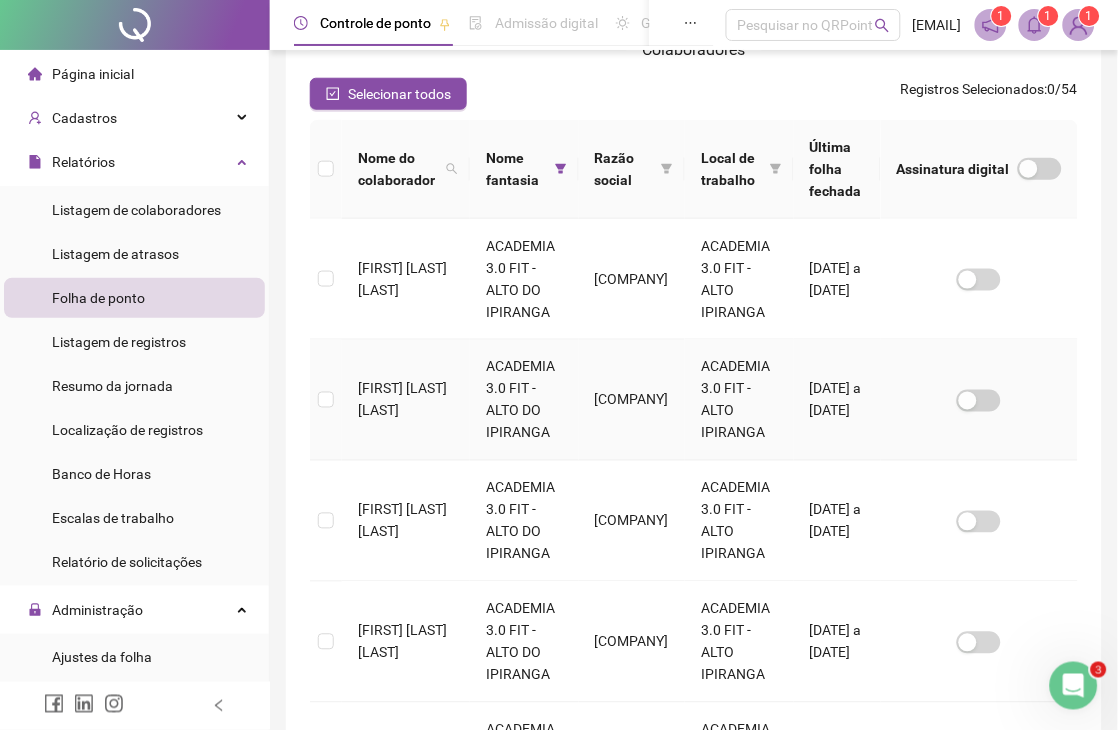 scroll, scrollTop: 412, scrollLeft: 0, axis: vertical 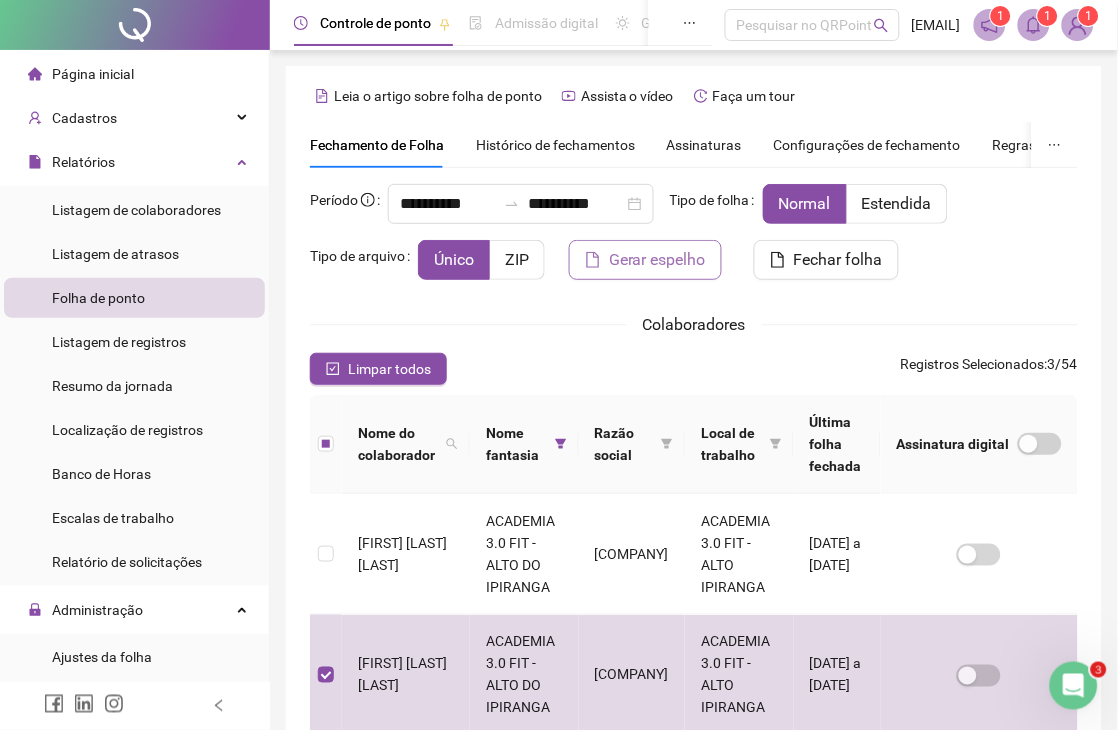 click on "Gerar espelho" at bounding box center (645, 260) 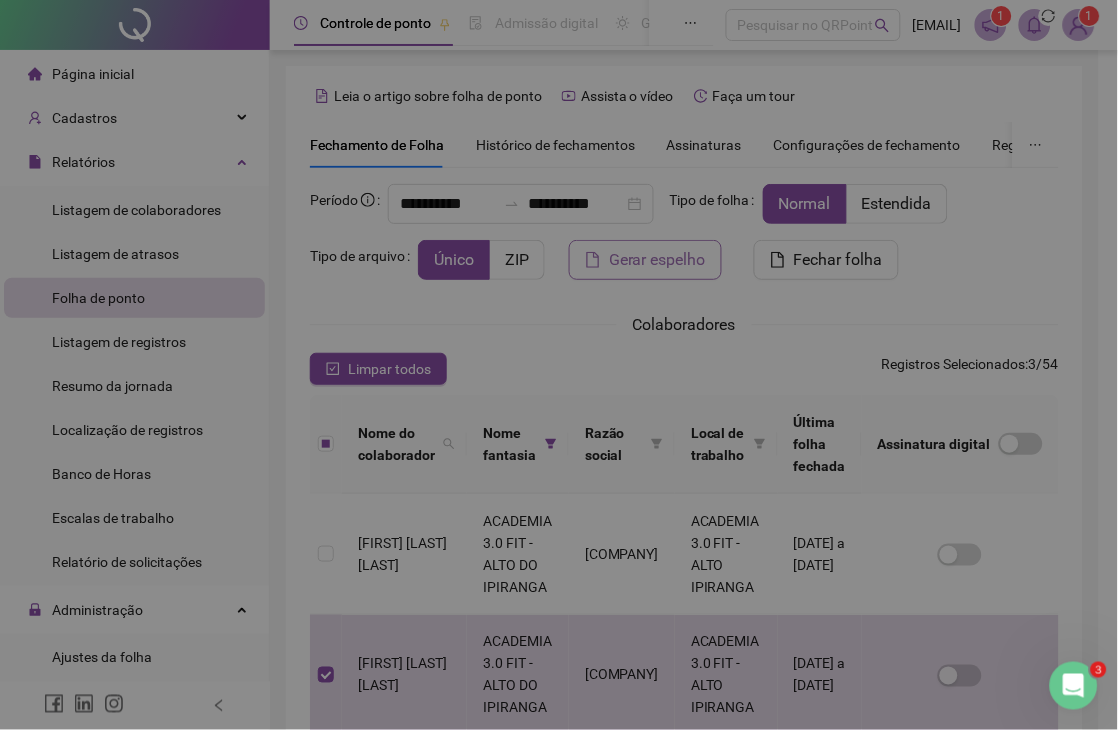 scroll, scrollTop: 78, scrollLeft: 0, axis: vertical 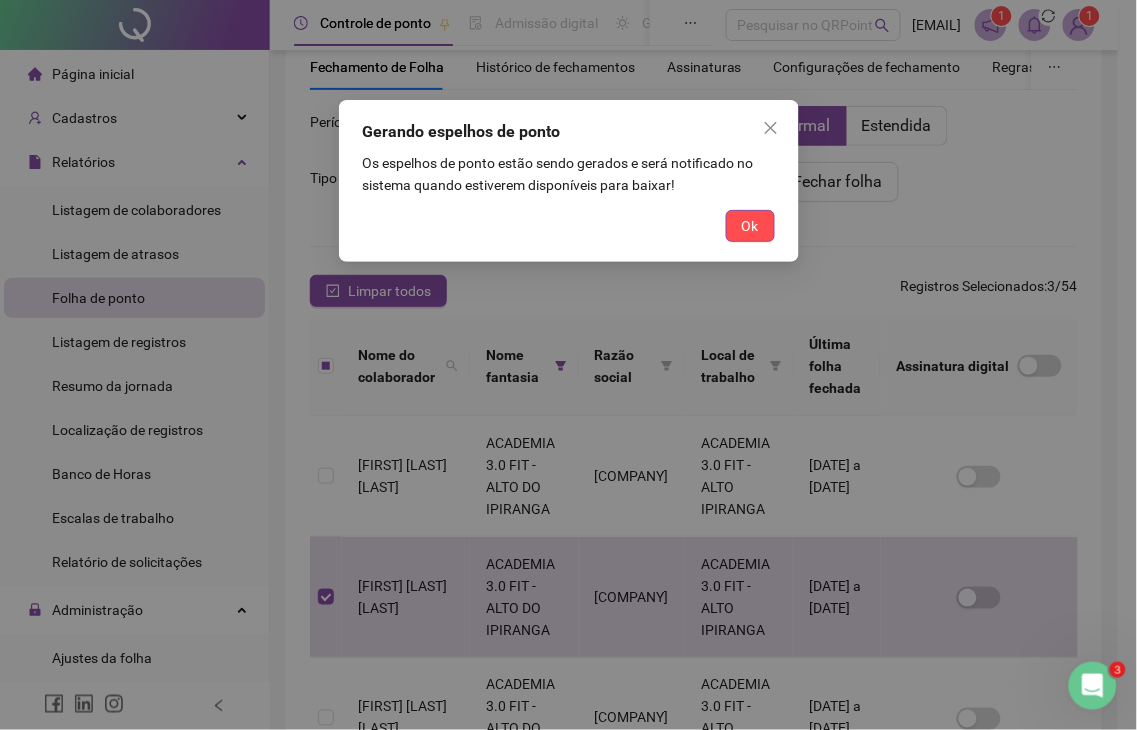 click on "Ok" at bounding box center (750, 226) 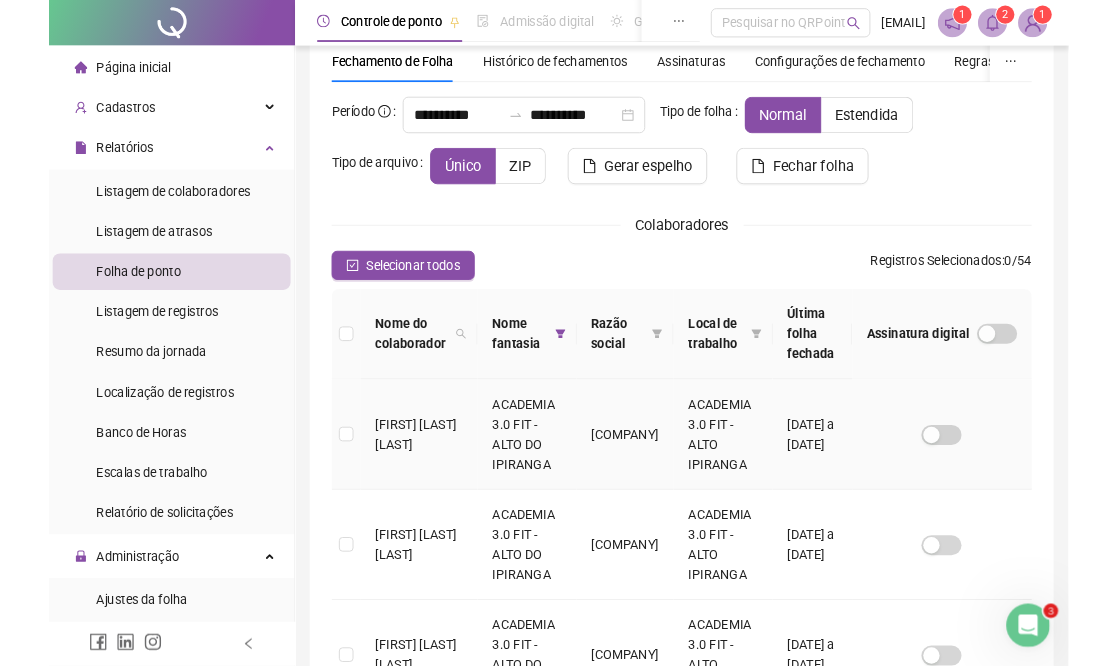 scroll, scrollTop: 412, scrollLeft: 0, axis: vertical 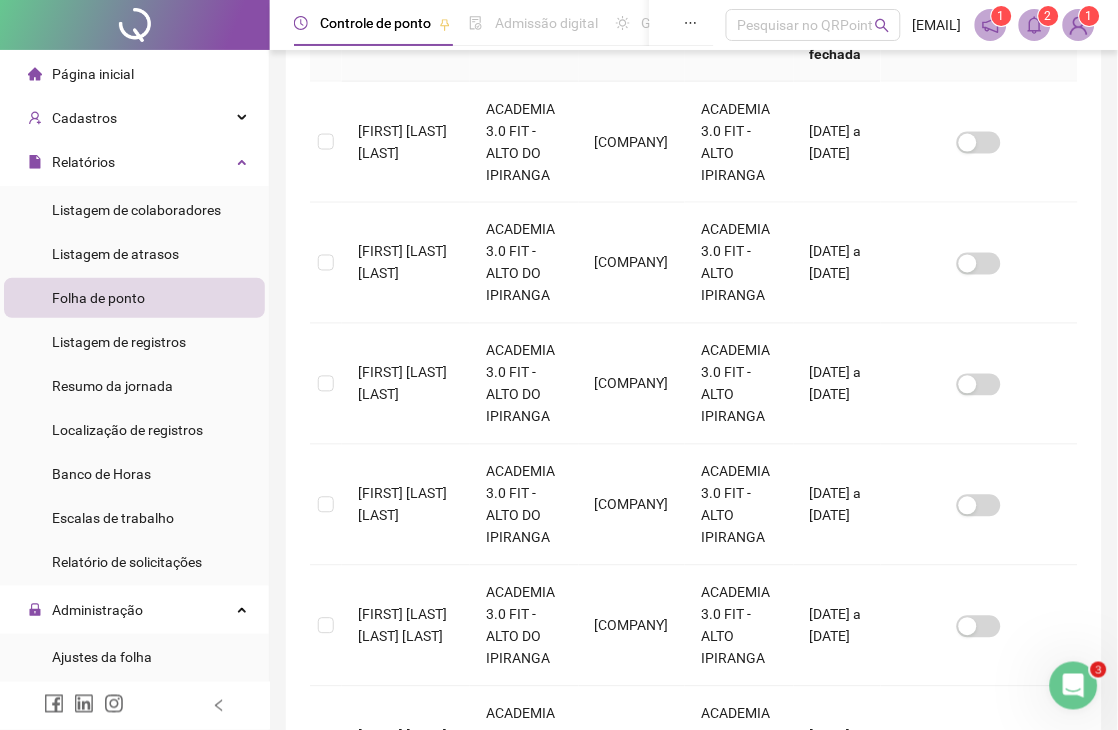 click at bounding box center [1035, 25] 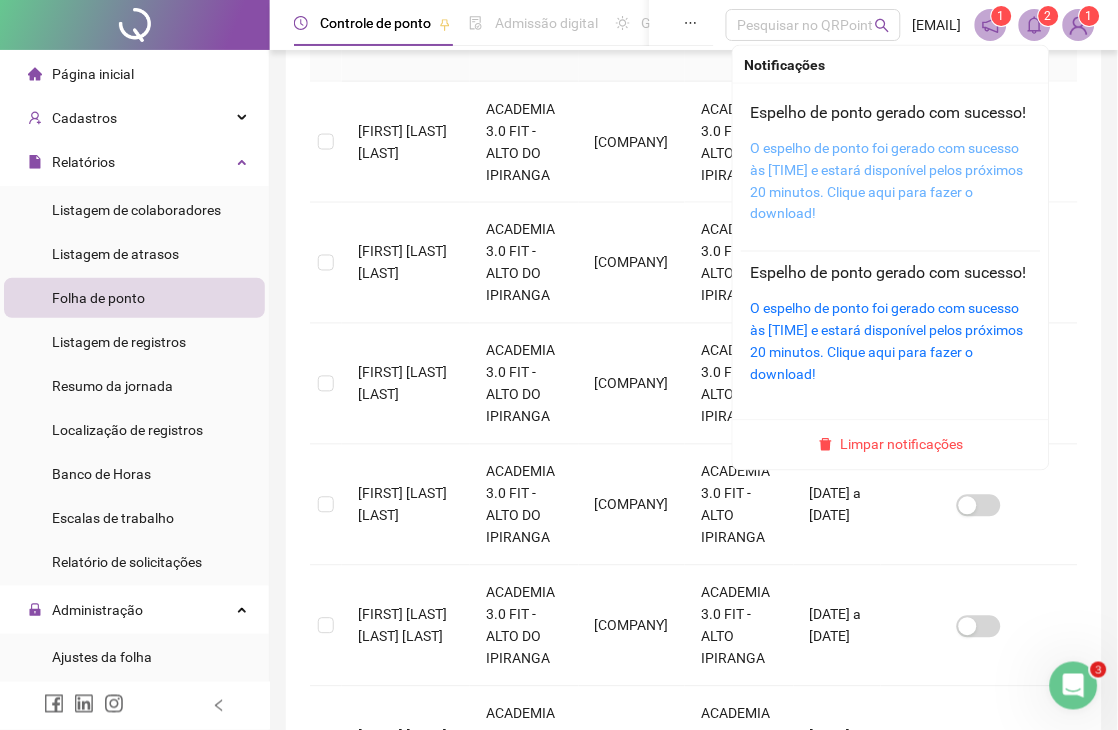 click on "O espelho de ponto foi gerado com sucesso às [TIME] e estará disponível pelos próximos 20 minutos.
Clique aqui para fazer o download!" at bounding box center [887, 181] 